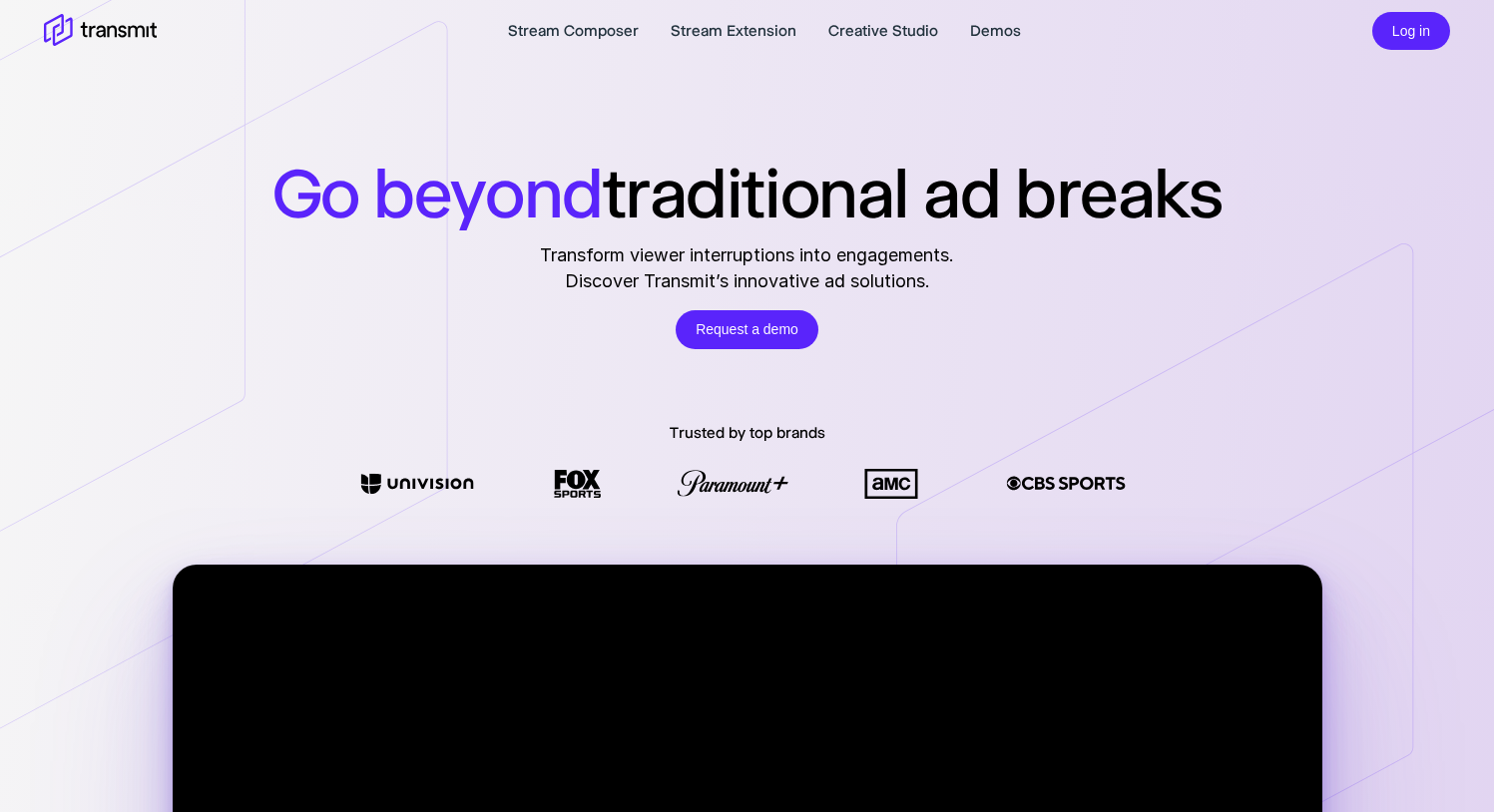 scroll, scrollTop: 0, scrollLeft: 0, axis: both 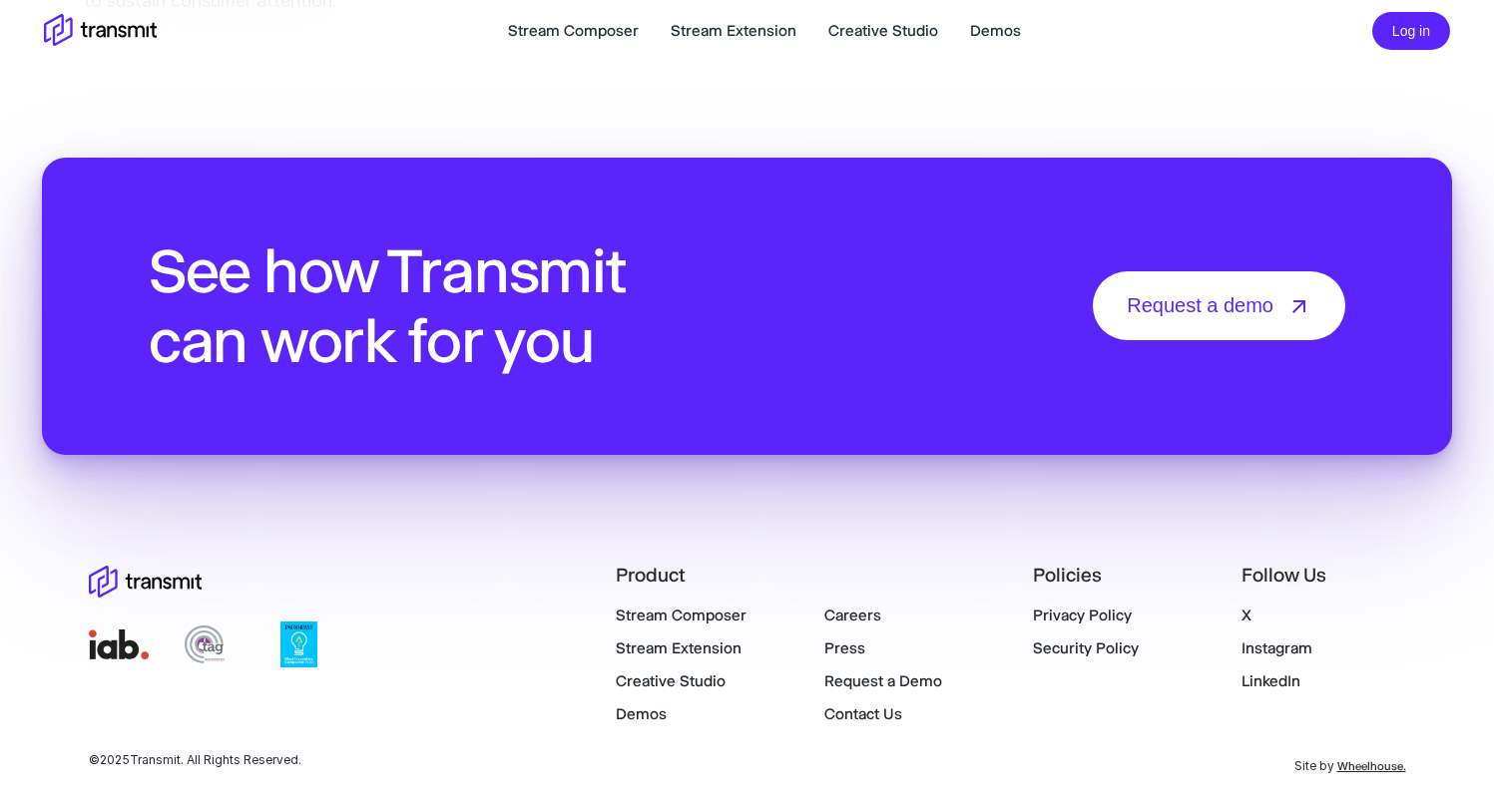 click on "Security Policy" at bounding box center [1086, 647] 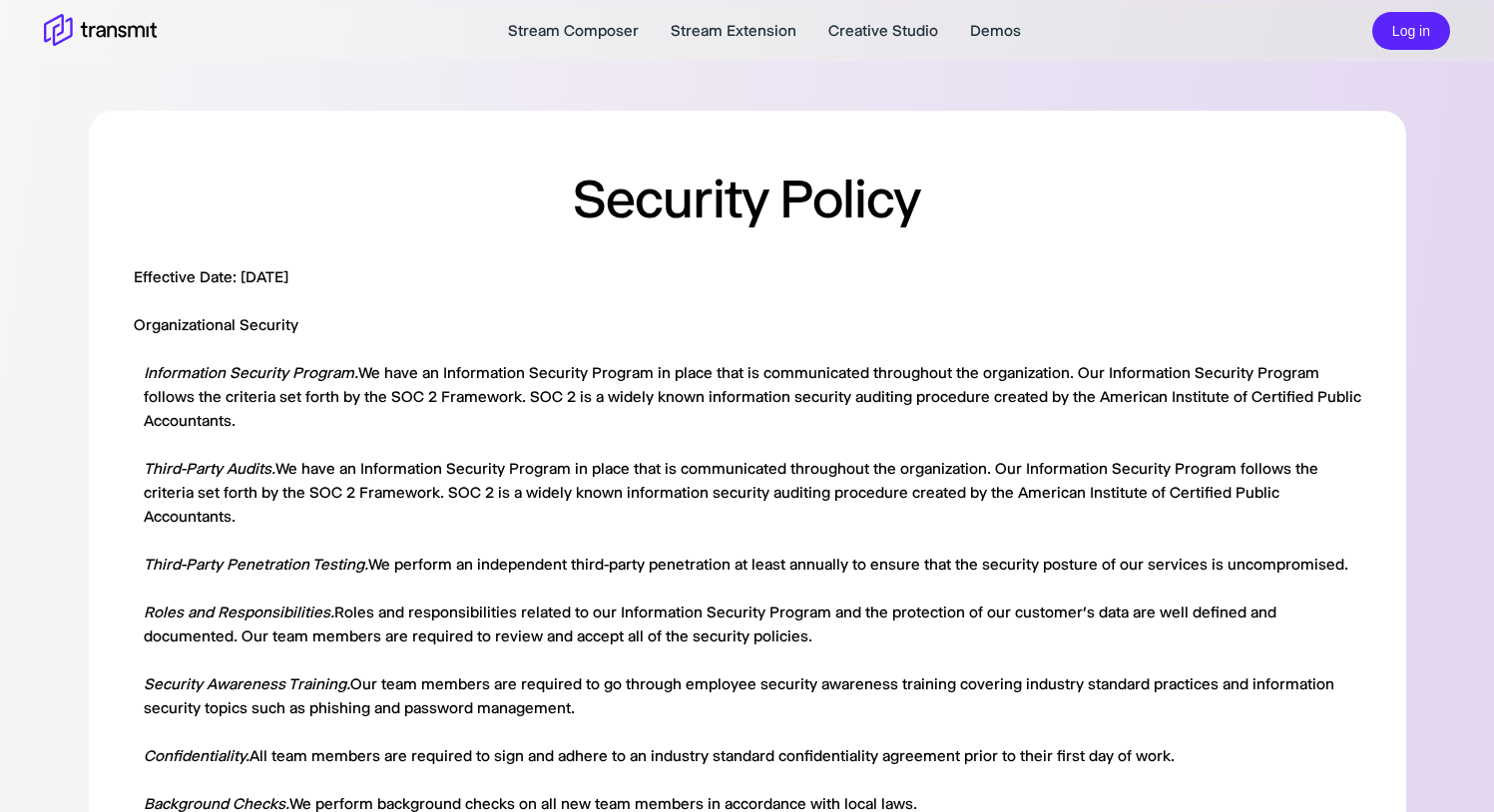 scroll, scrollTop: 0, scrollLeft: 0, axis: both 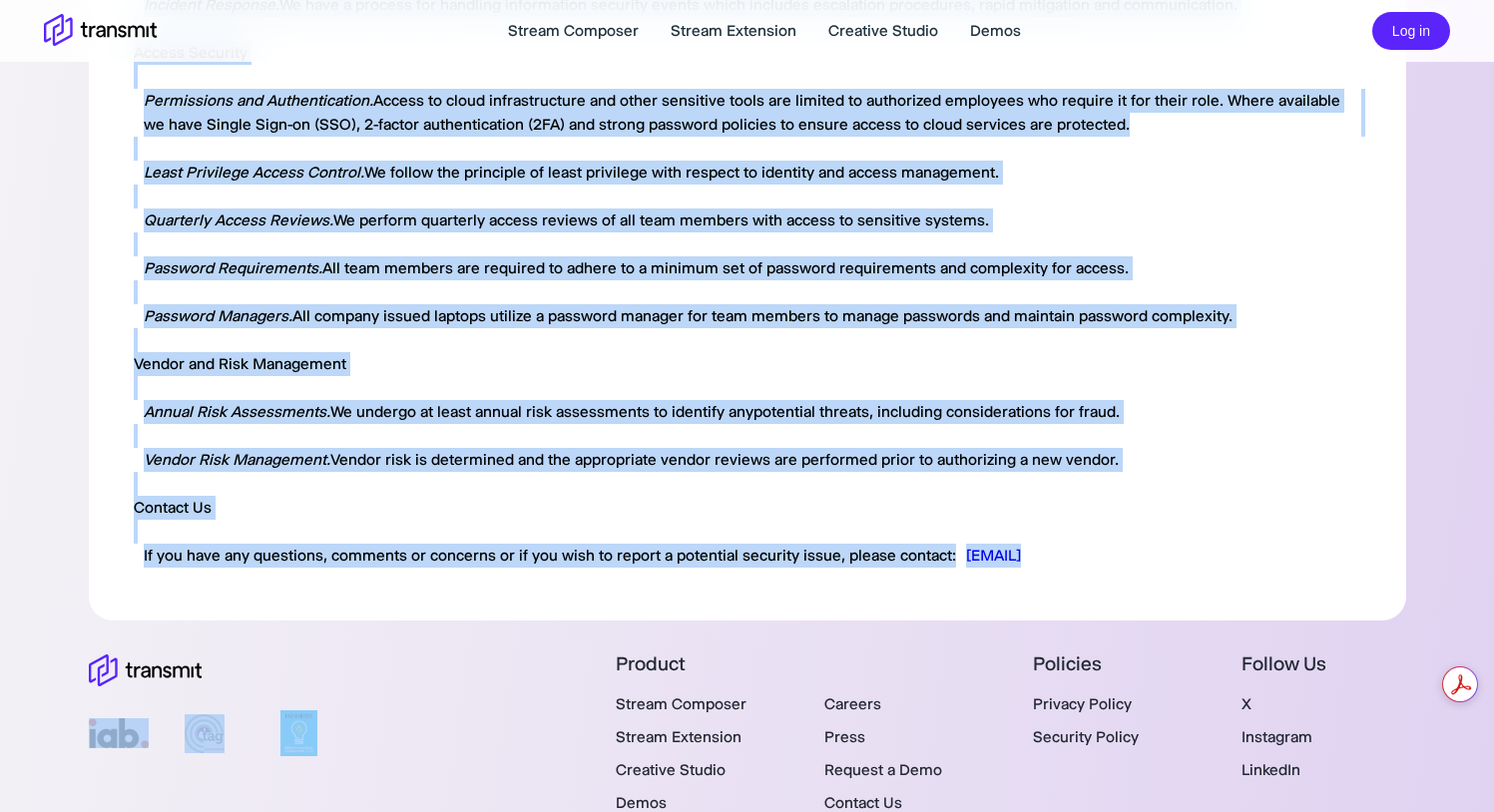 drag, startPoint x: 140, startPoint y: 278, endPoint x: 1111, endPoint y: 529, distance: 1002.9167 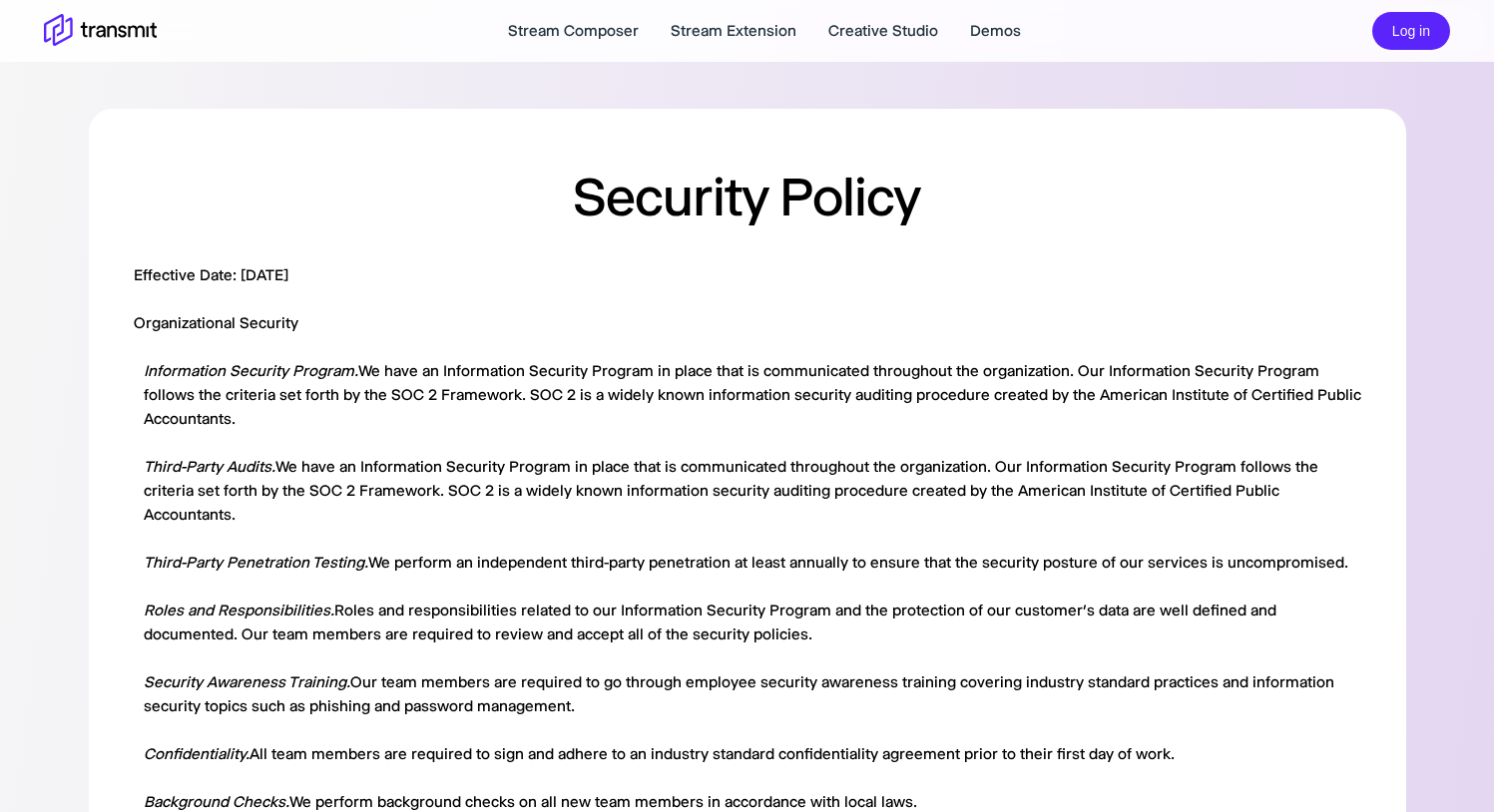 scroll, scrollTop: 0, scrollLeft: 0, axis: both 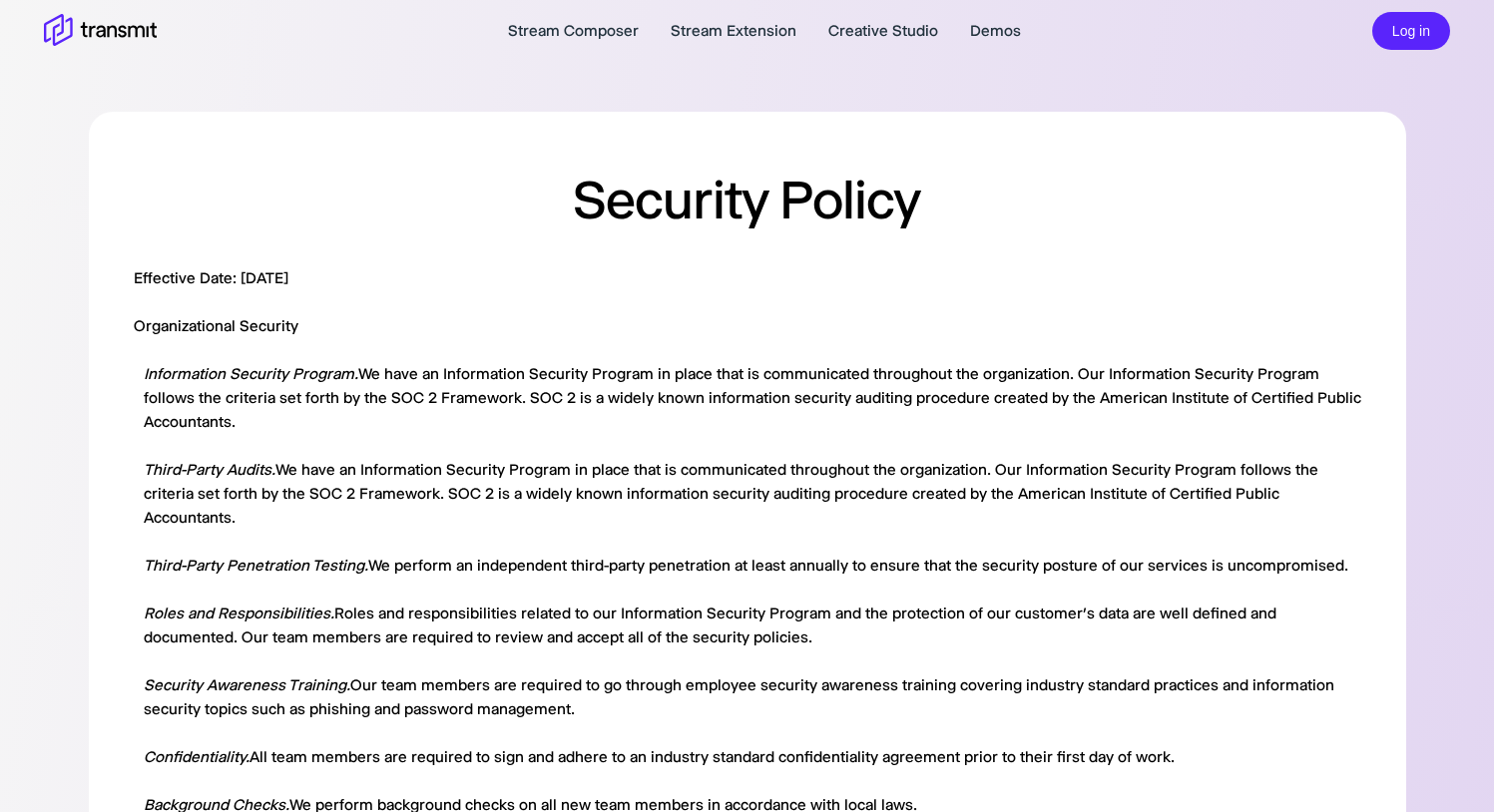 click on "Security Policy" at bounding box center [747, 200] 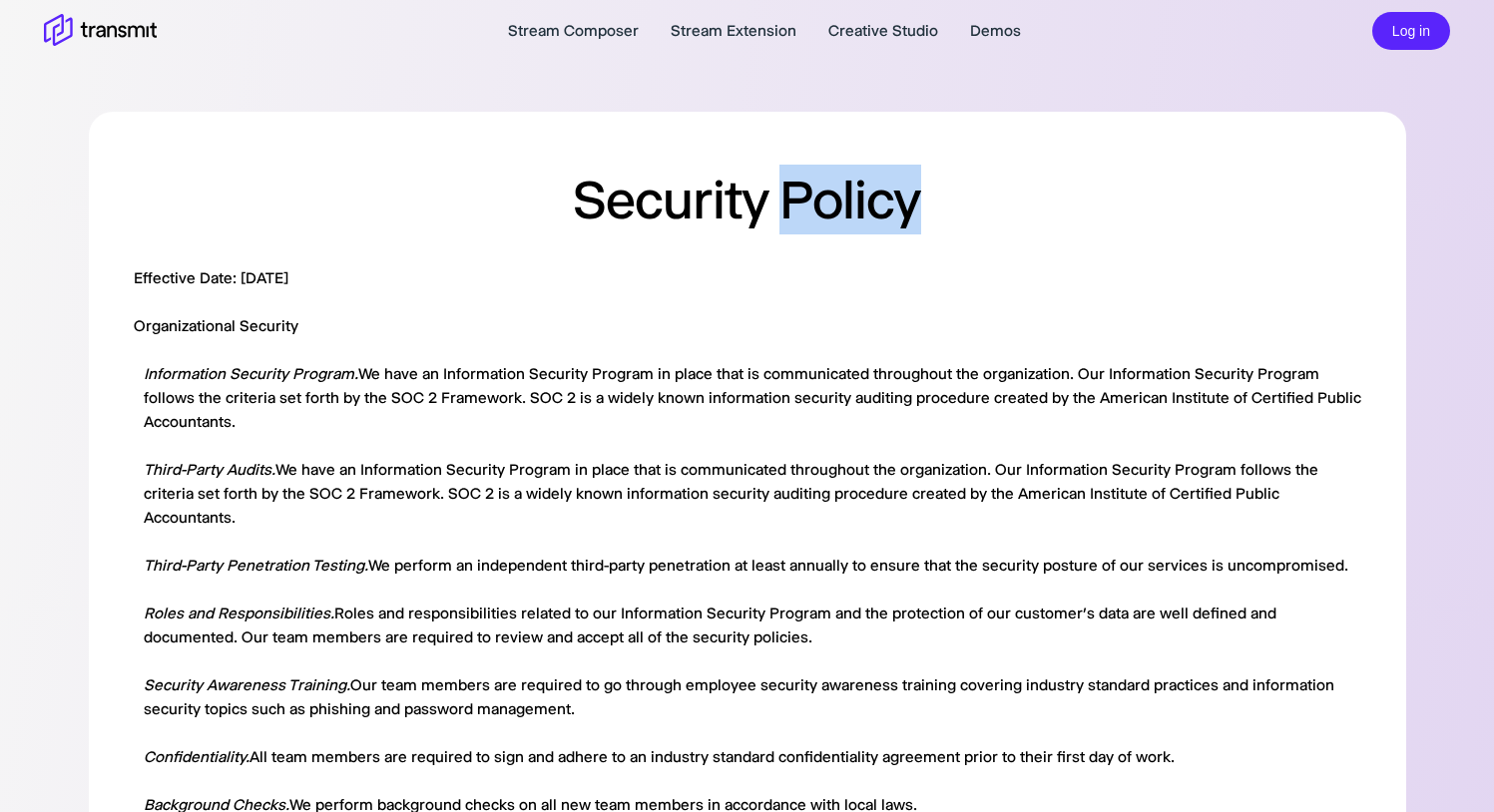 click on "Security Policy" at bounding box center [747, 200] 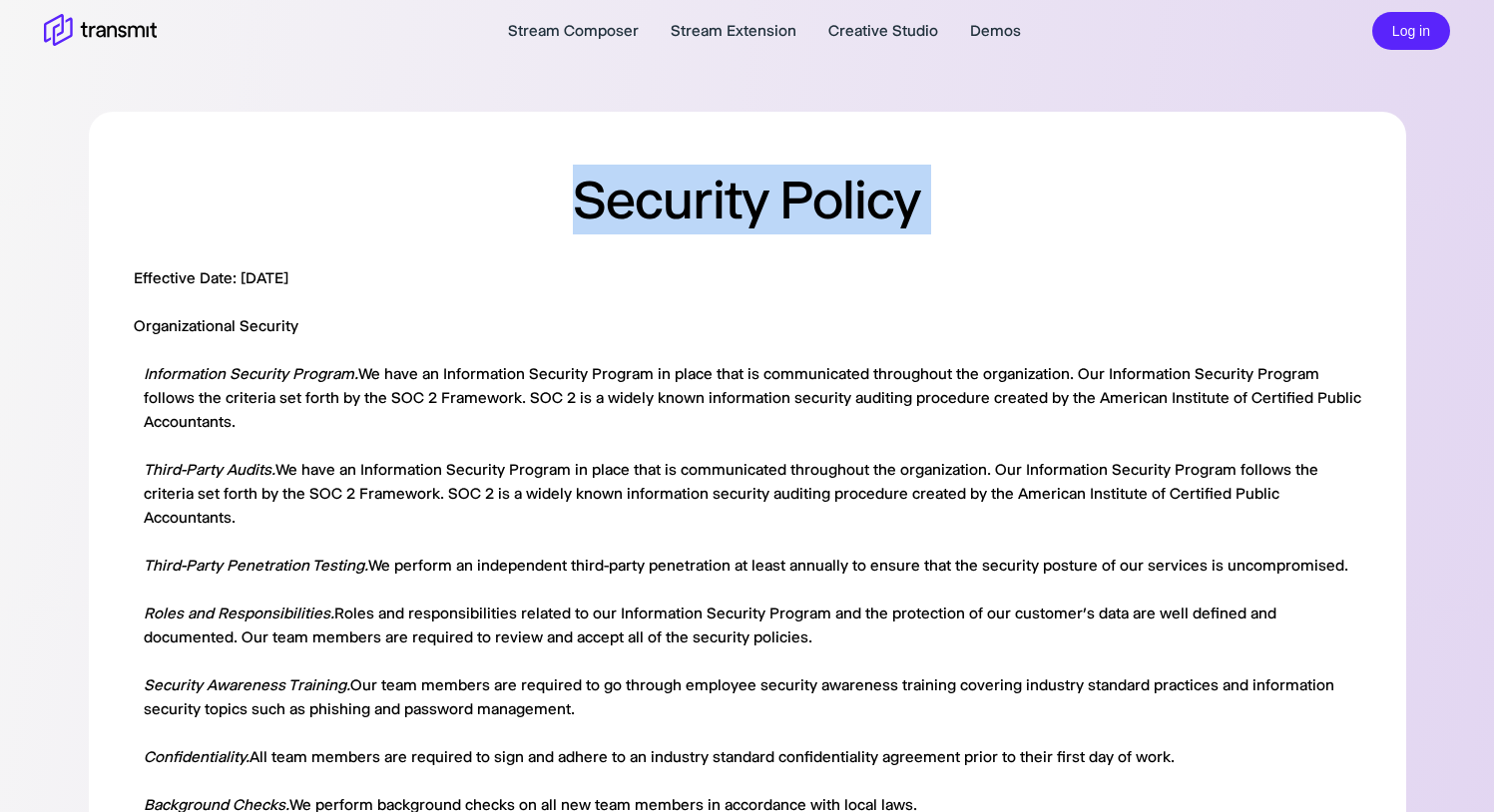 click on "Security Policy" at bounding box center [747, 200] 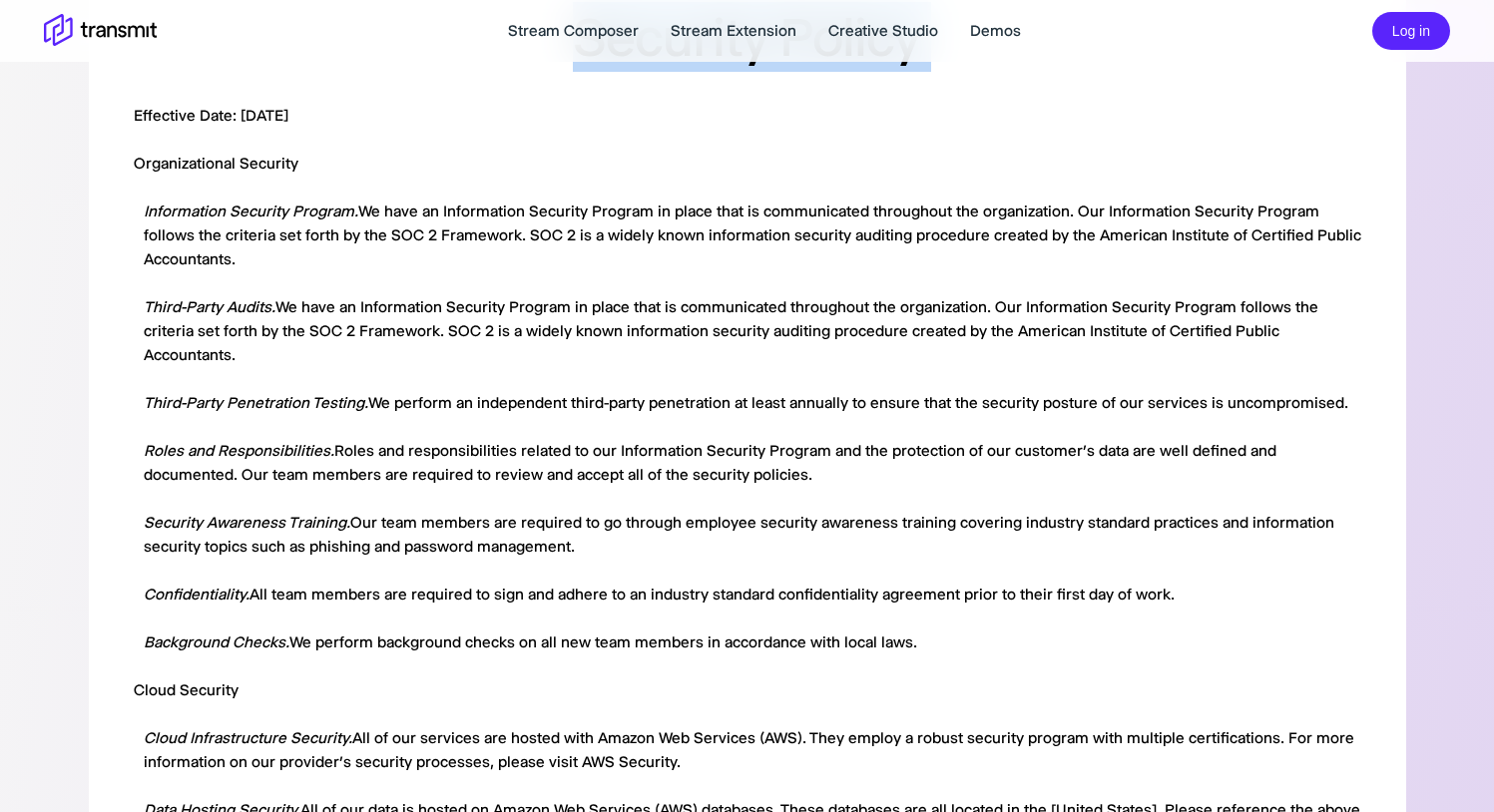 scroll, scrollTop: 166, scrollLeft: 0, axis: vertical 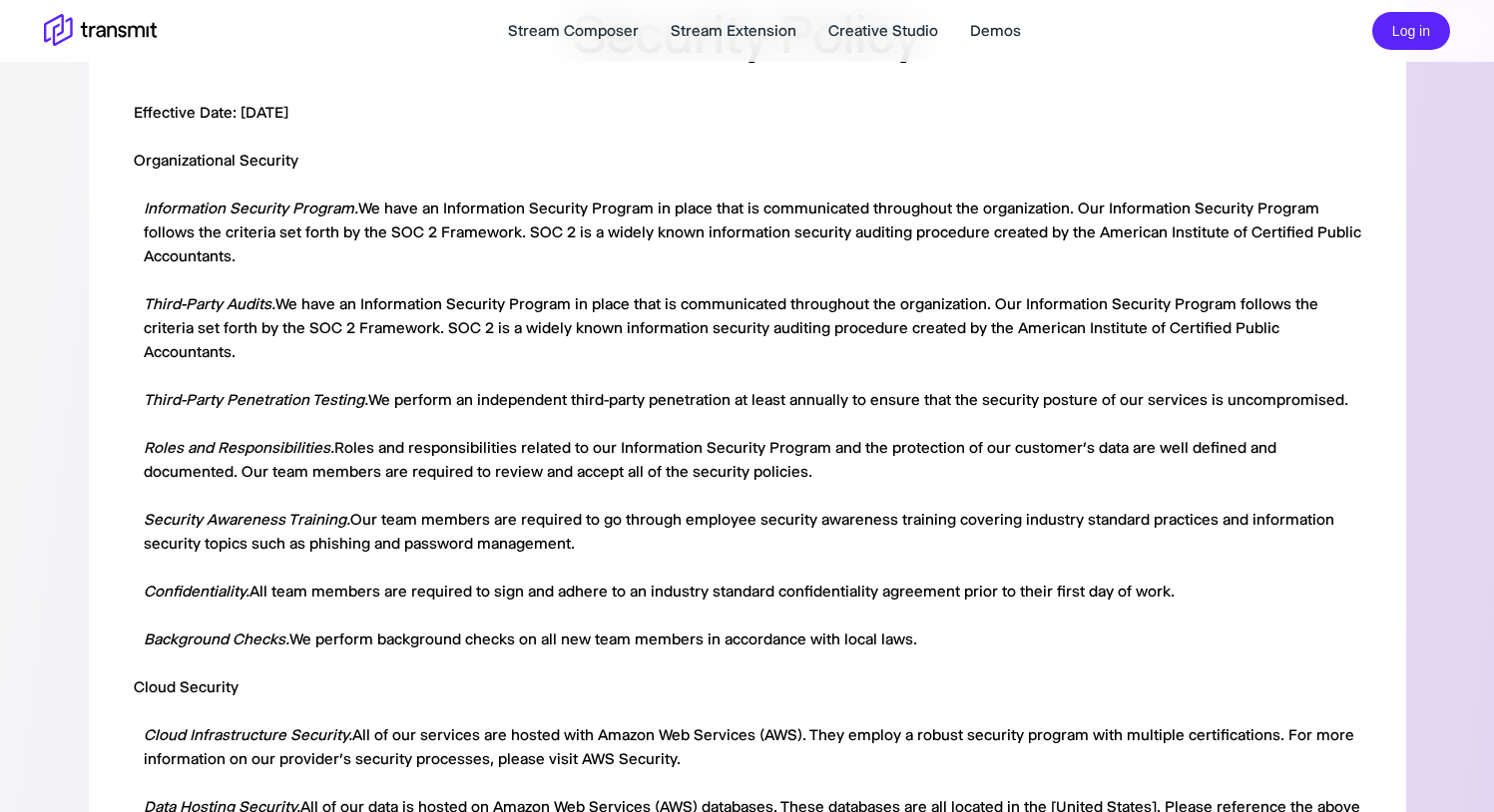 click on "Effective Date: [DATE] Organizational Security ‍ Information Security Program. We have an Information Security Program in place that is communicated throughout the organization. Our Information Security Program follows the criteria set forth by the SOC 2 Framework. SOC 2 is a widely known information security auditing procedure created by the American Institute of Certified Public Accountants. Third-Party Audits. We have an Information Security Program in place that is communicated throughout the organization. Our Information Security Program follows the criteria set forth by the SOC 2 Framework. SOC 2 is a widely known information security auditing procedure created by the American Institute of Certified Public Accountants. Third-Party Penetration Testing. We perform an independent third-party penetration at least annually to ensure that the security posture of our services is uncompromised. Roles and Responsibilities. Security Awareness Training. Confidentiality. Background Checks. ‍ ‍ ‍" at bounding box center (747, 1058) 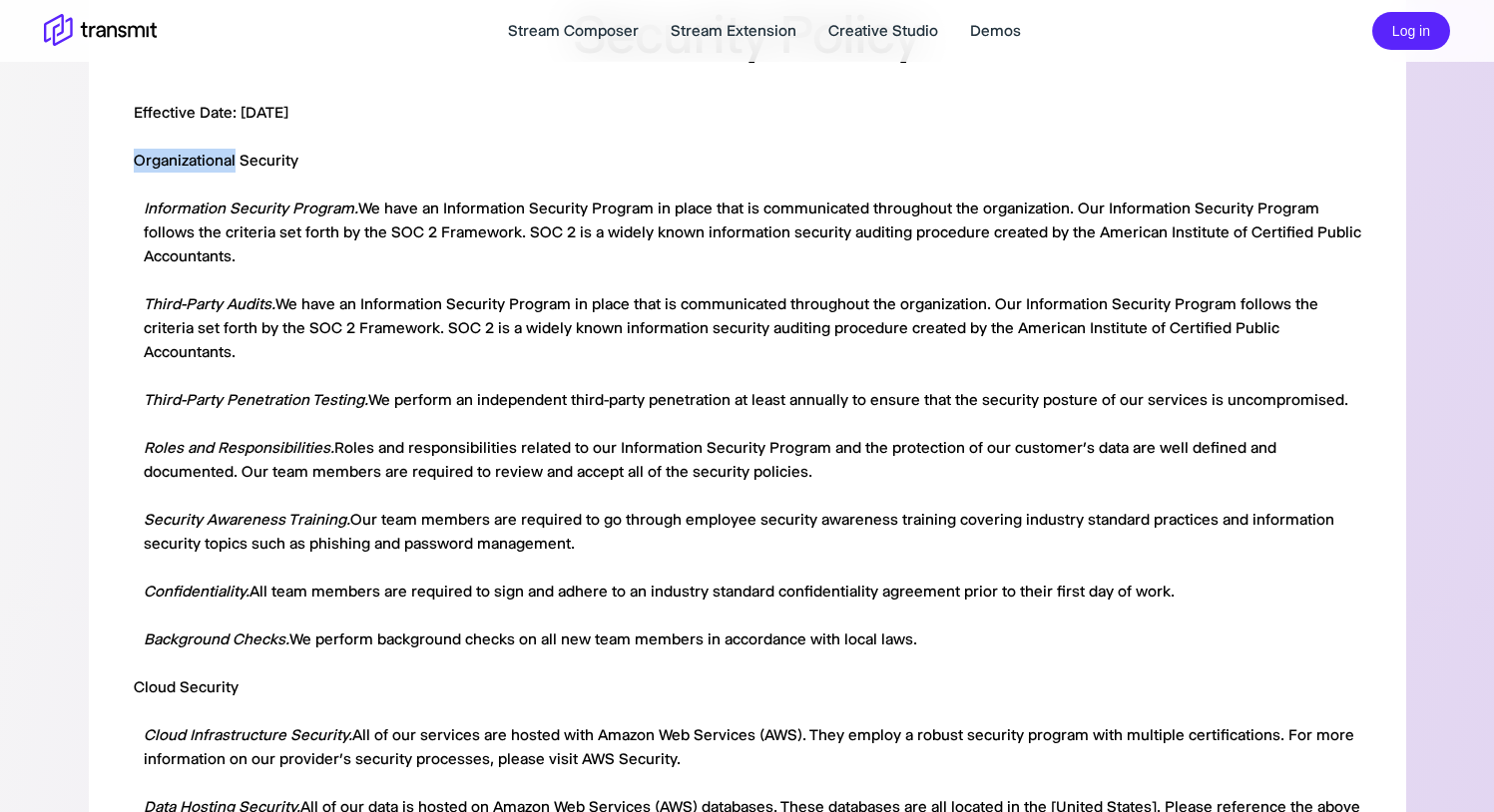 click on "Organizational Security" at bounding box center (216, 160) 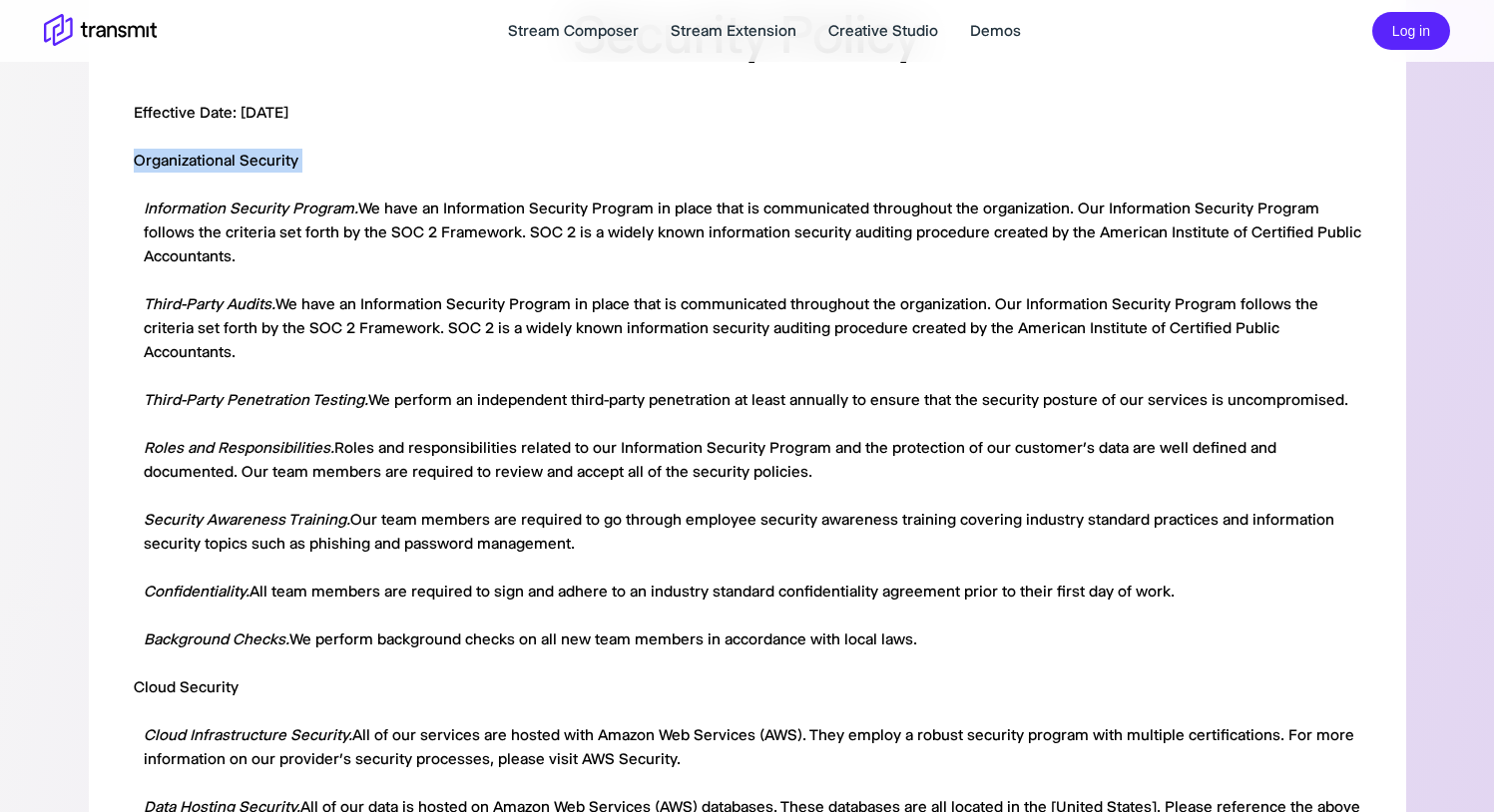 click on "Organizational Security" at bounding box center [216, 160] 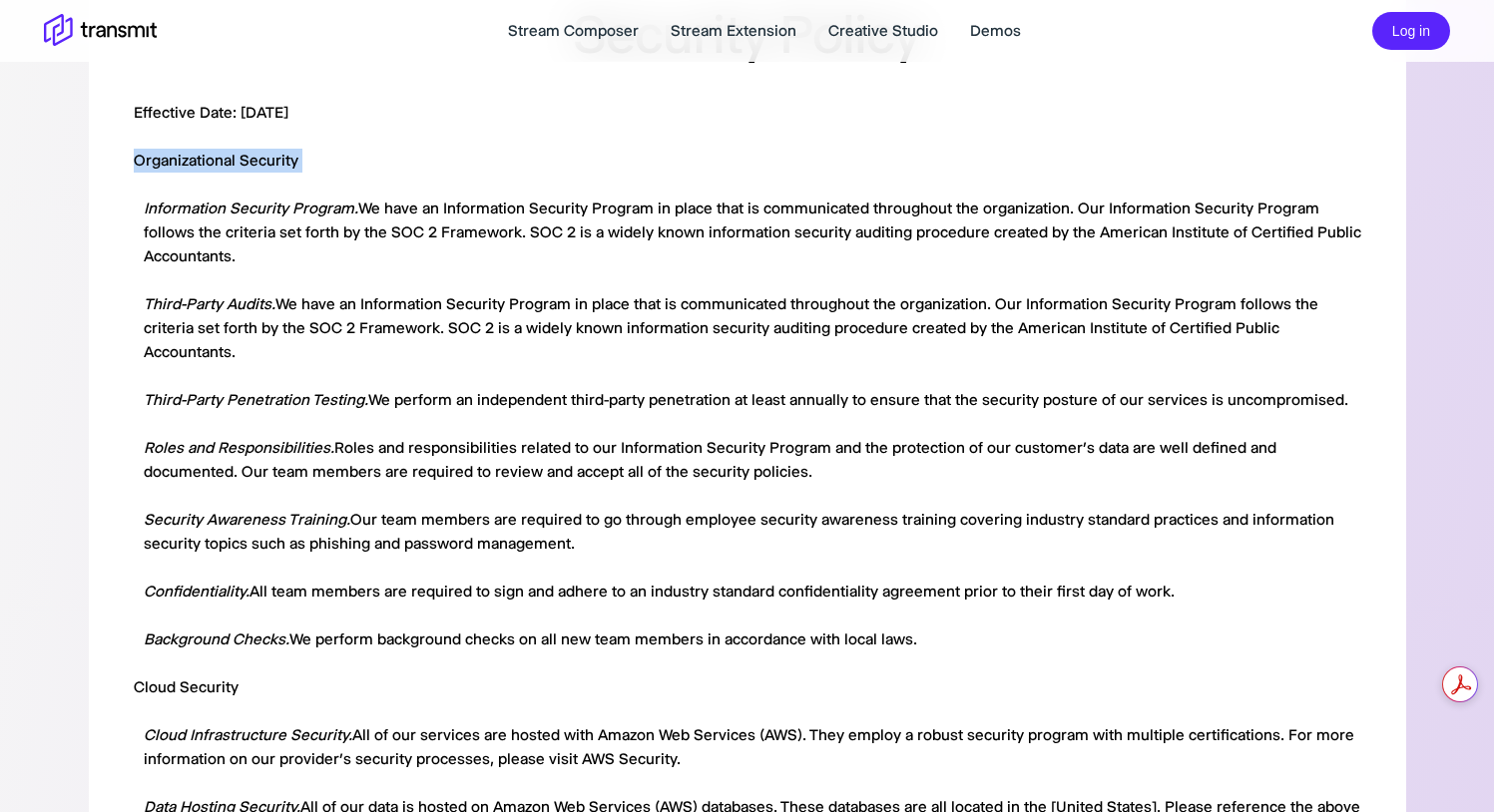 drag, startPoint x: 144, startPoint y: 208, endPoint x: 914, endPoint y: 620, distance: 873.29491 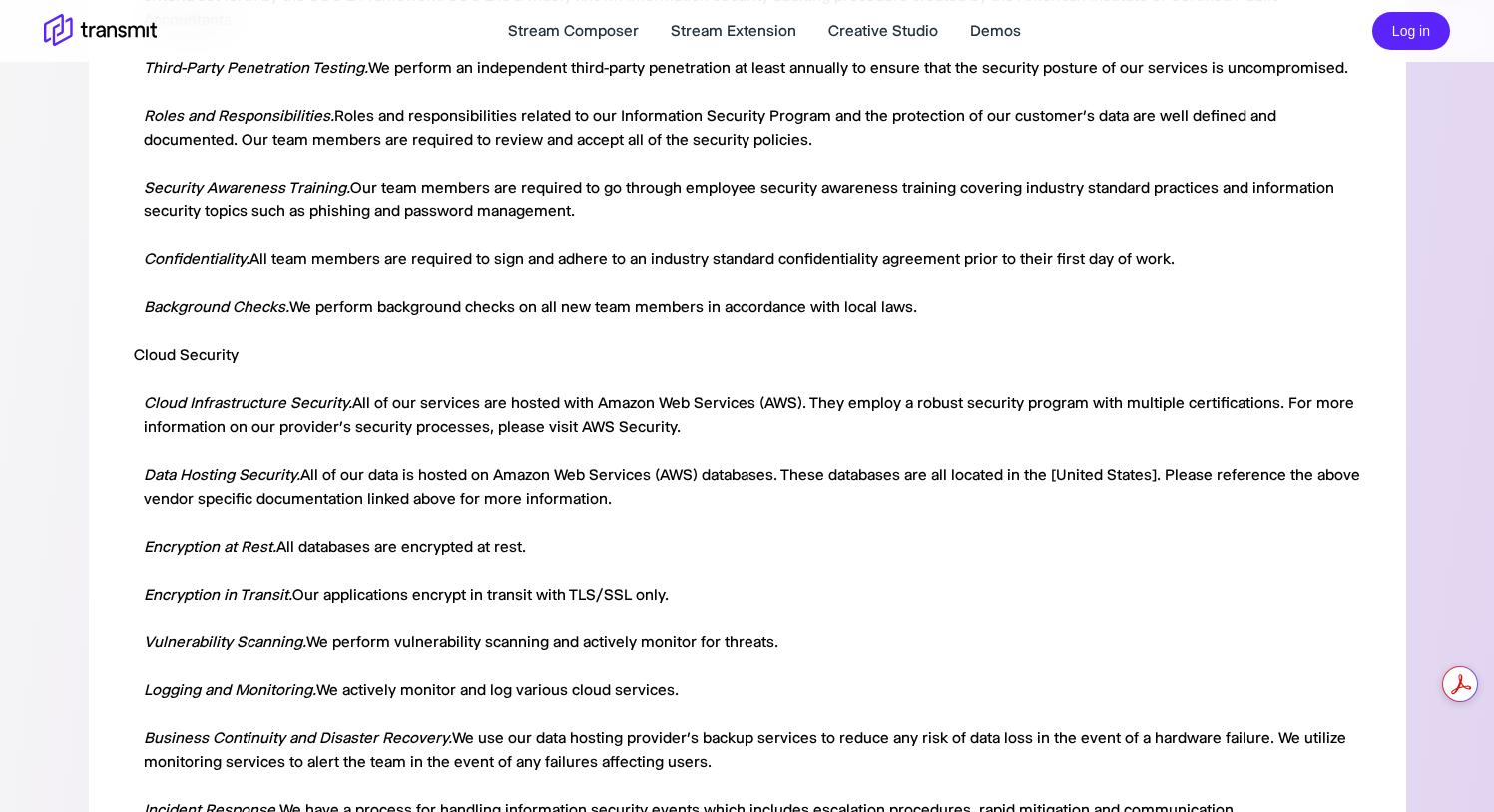 scroll, scrollTop: 521, scrollLeft: 0, axis: vertical 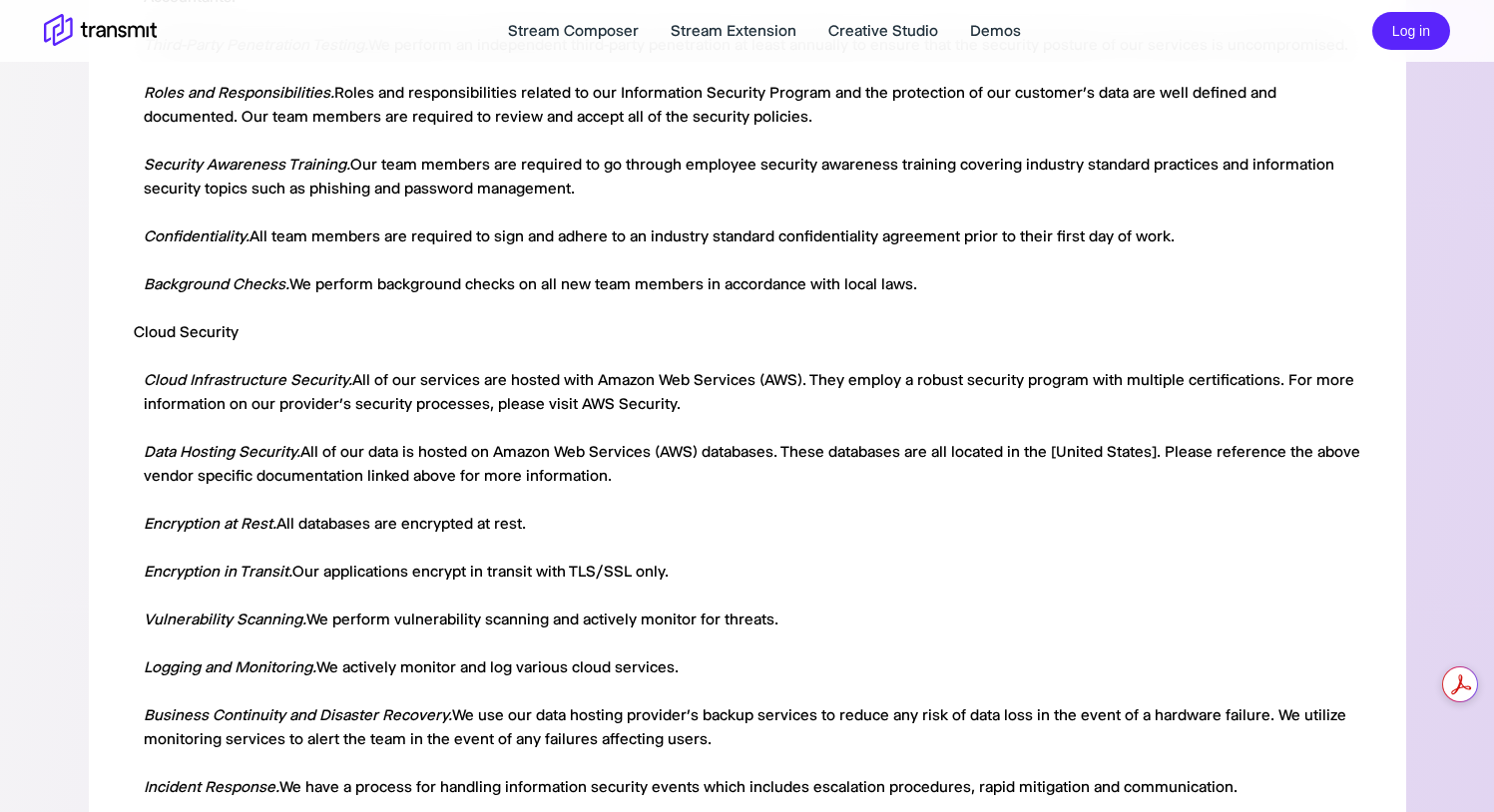 click on "Cloud Security" at bounding box center (186, 331) 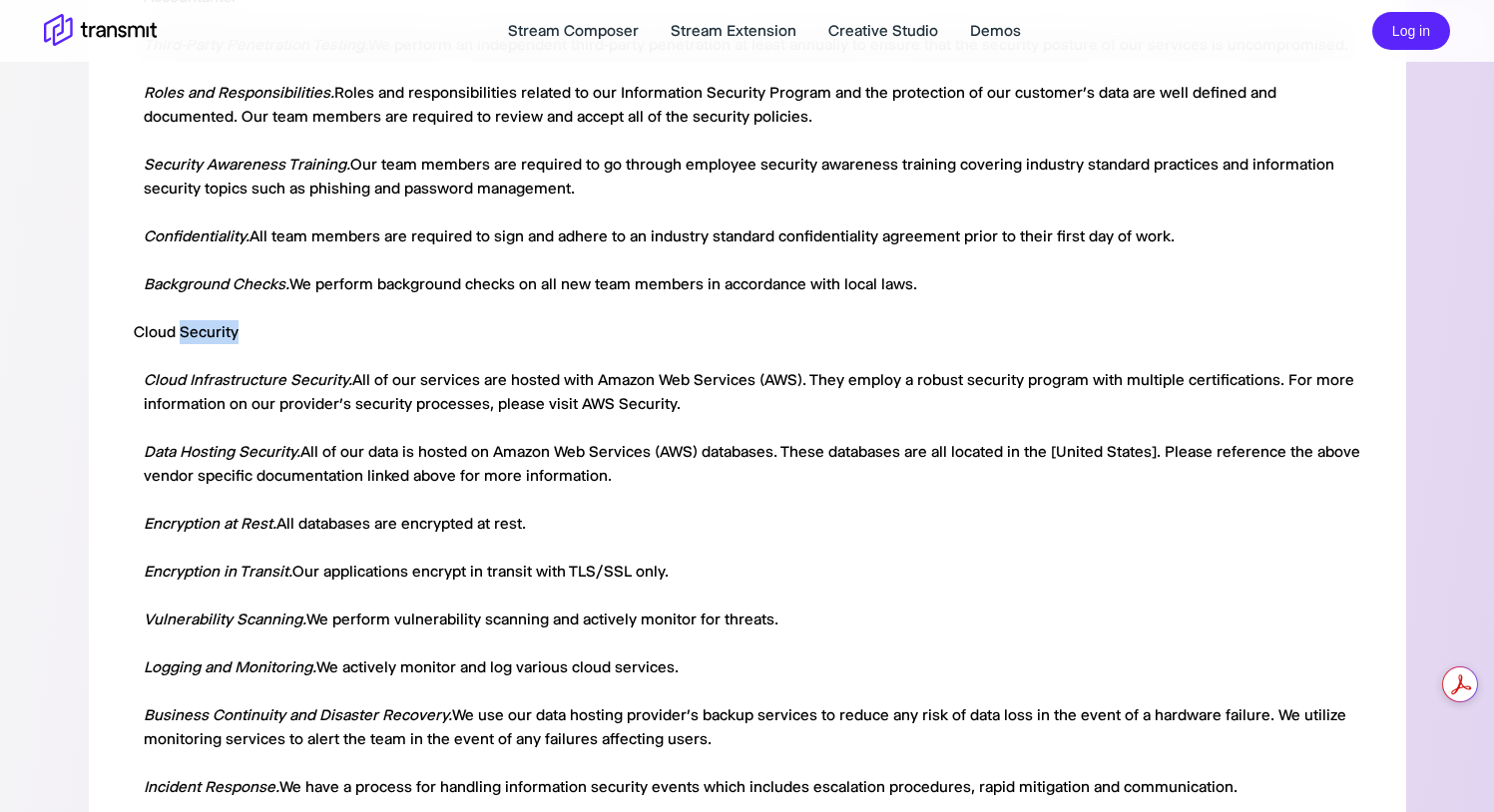 click on "Cloud Security" at bounding box center [186, 331] 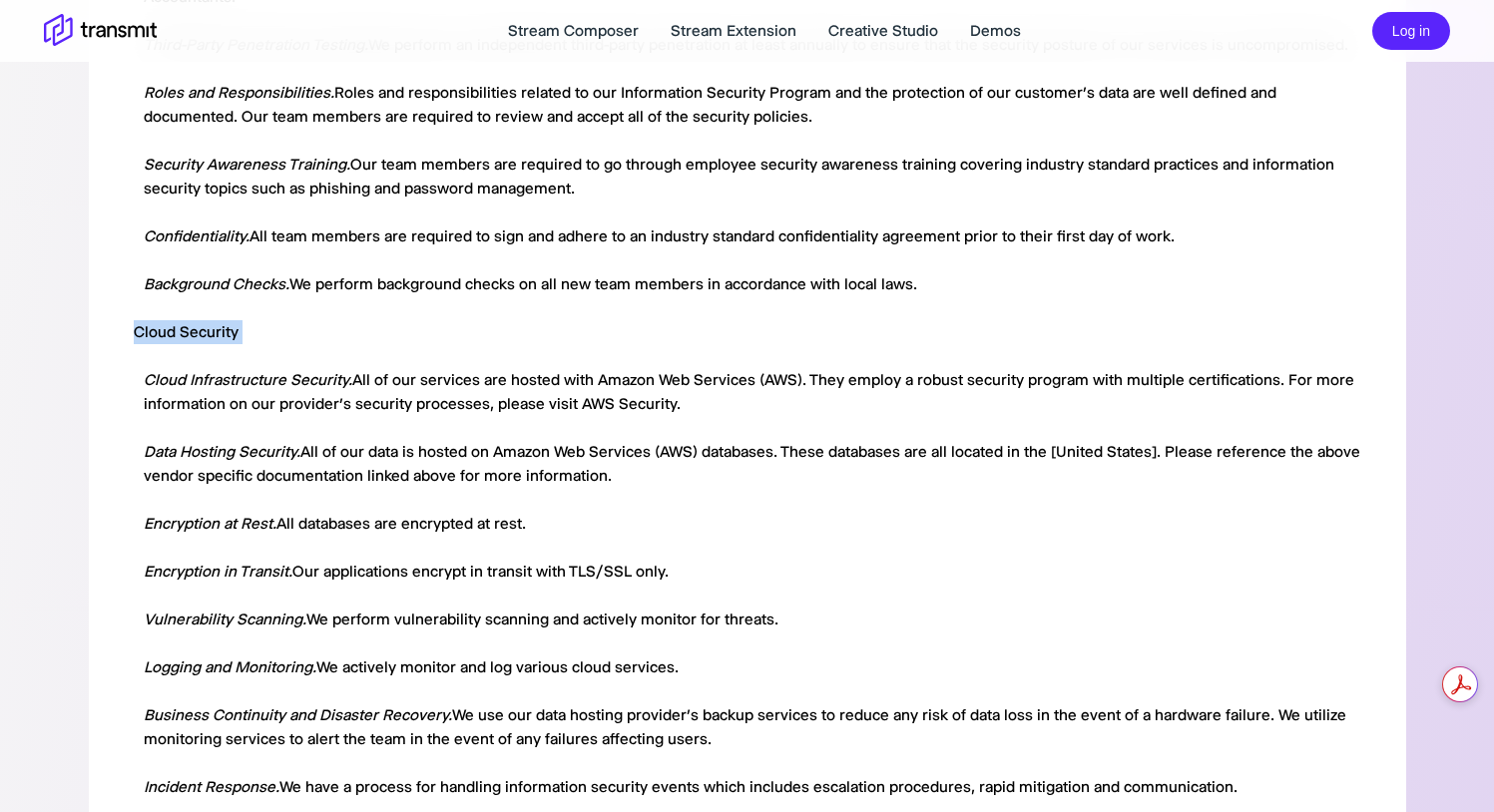 click on "Cloud Security" at bounding box center [186, 331] 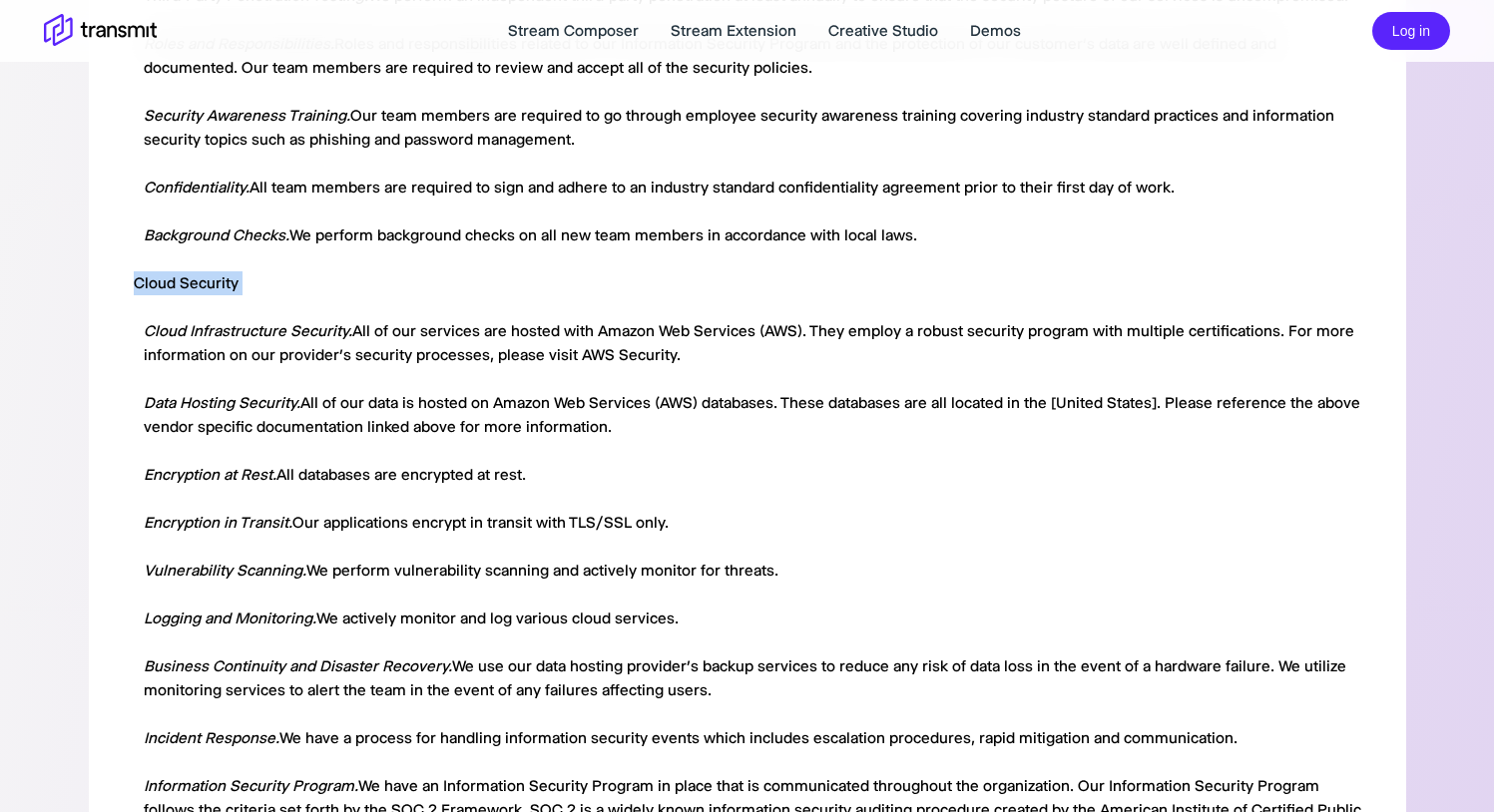 scroll, scrollTop: 611, scrollLeft: 0, axis: vertical 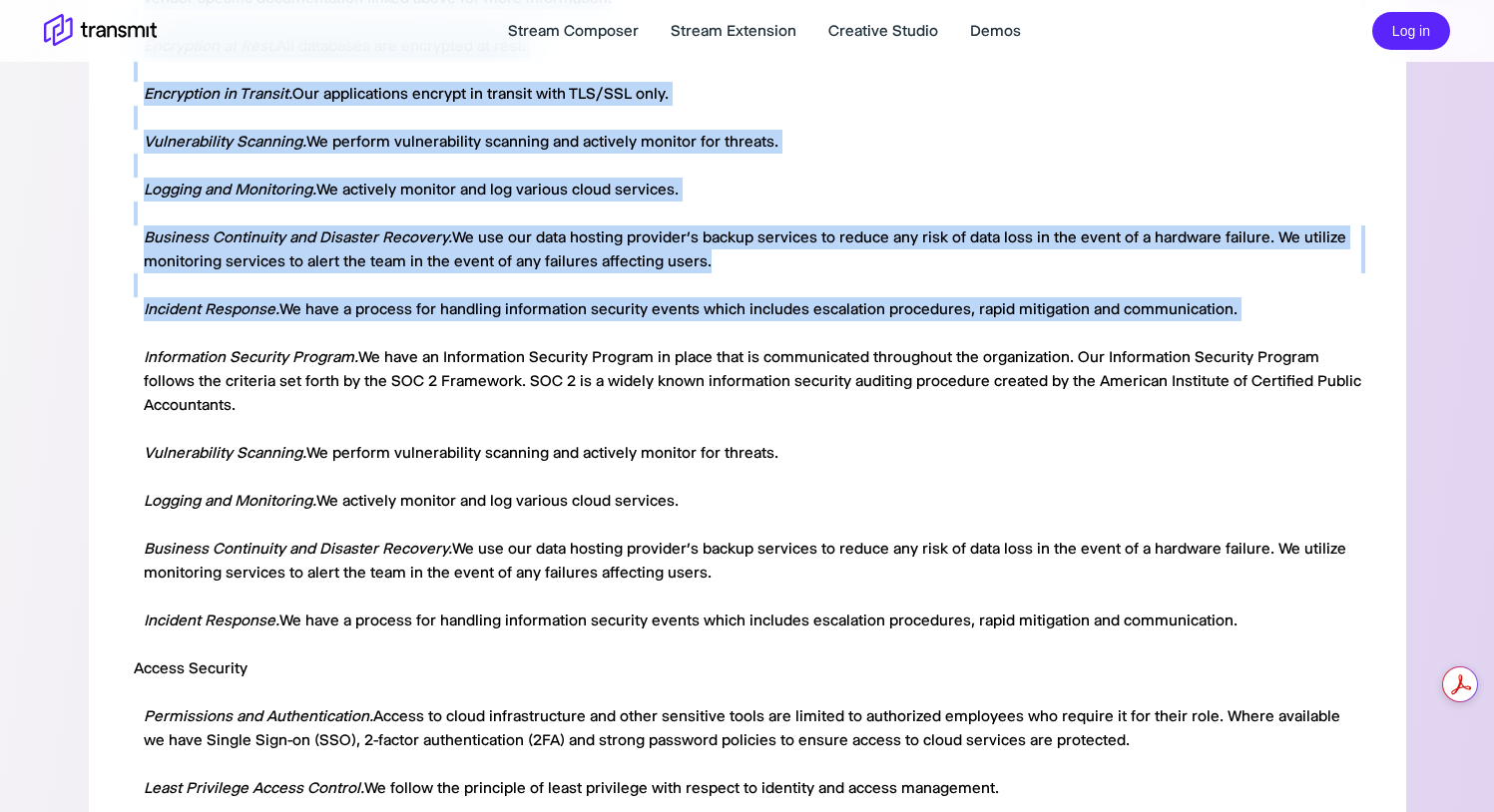 drag, startPoint x: 162, startPoint y: 271, endPoint x: 1237, endPoint y: 596, distance: 1123.0539 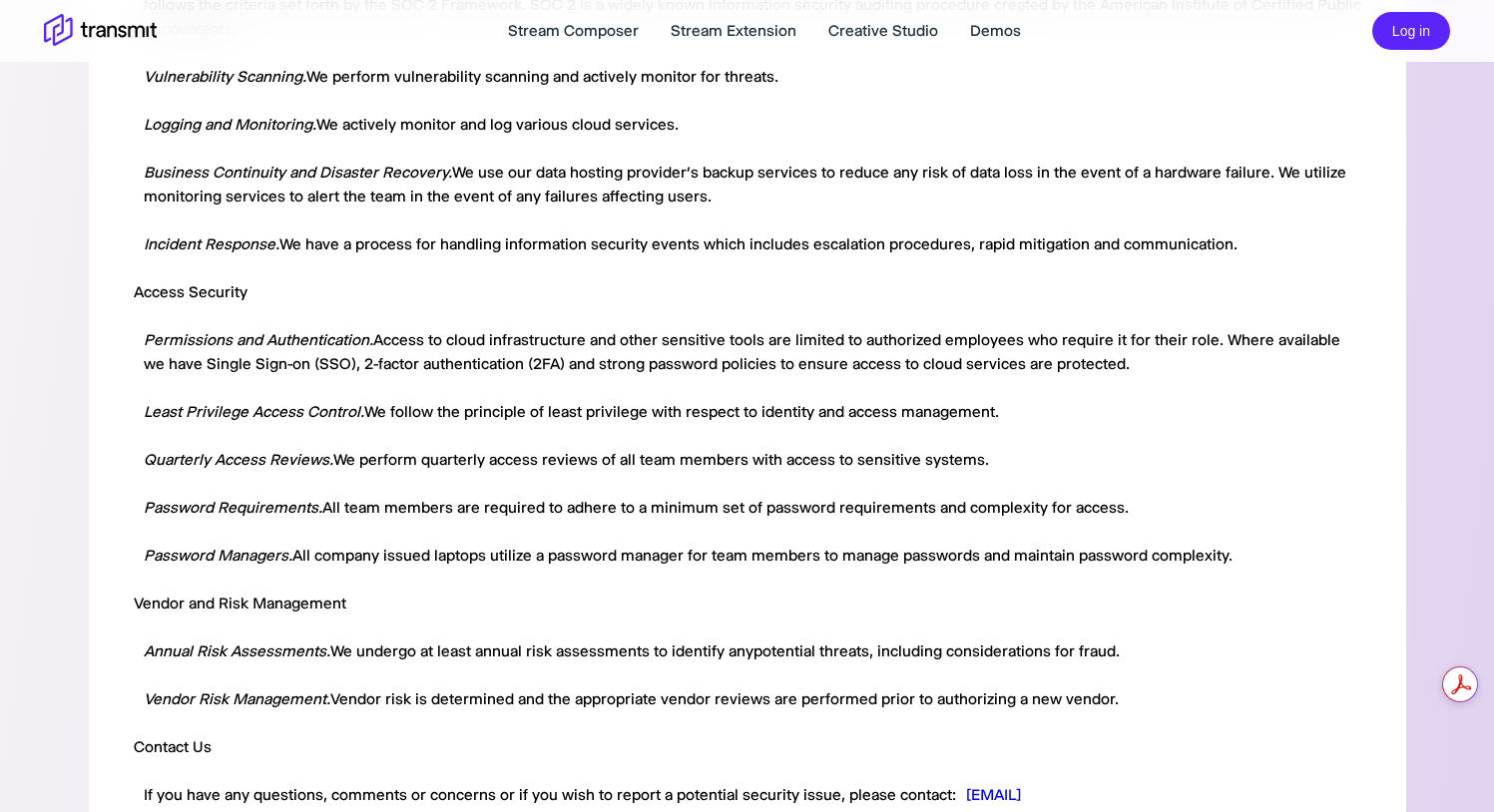 scroll, scrollTop: 1482, scrollLeft: 0, axis: vertical 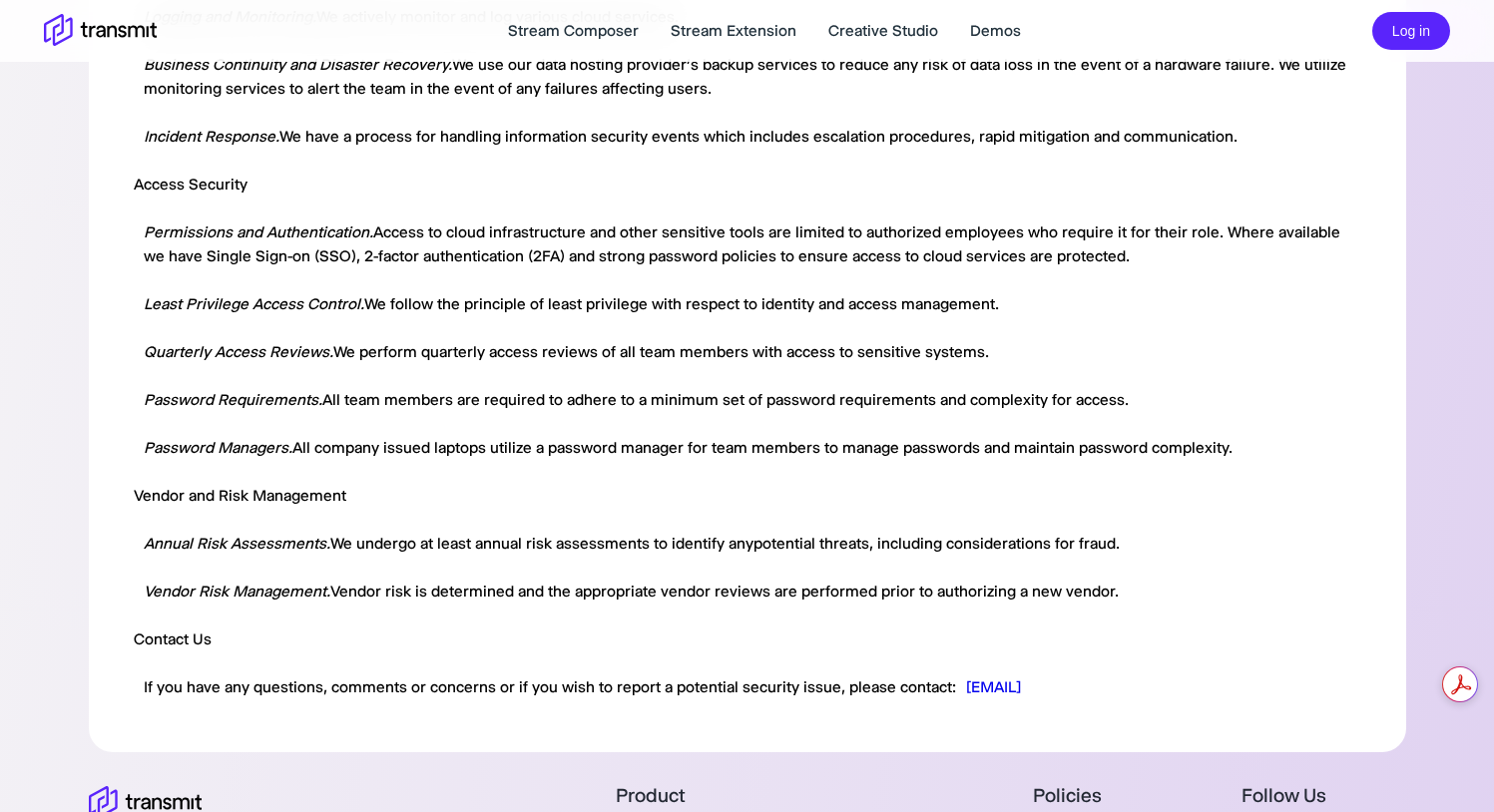 click on "Access Security" at bounding box center (191, 184) 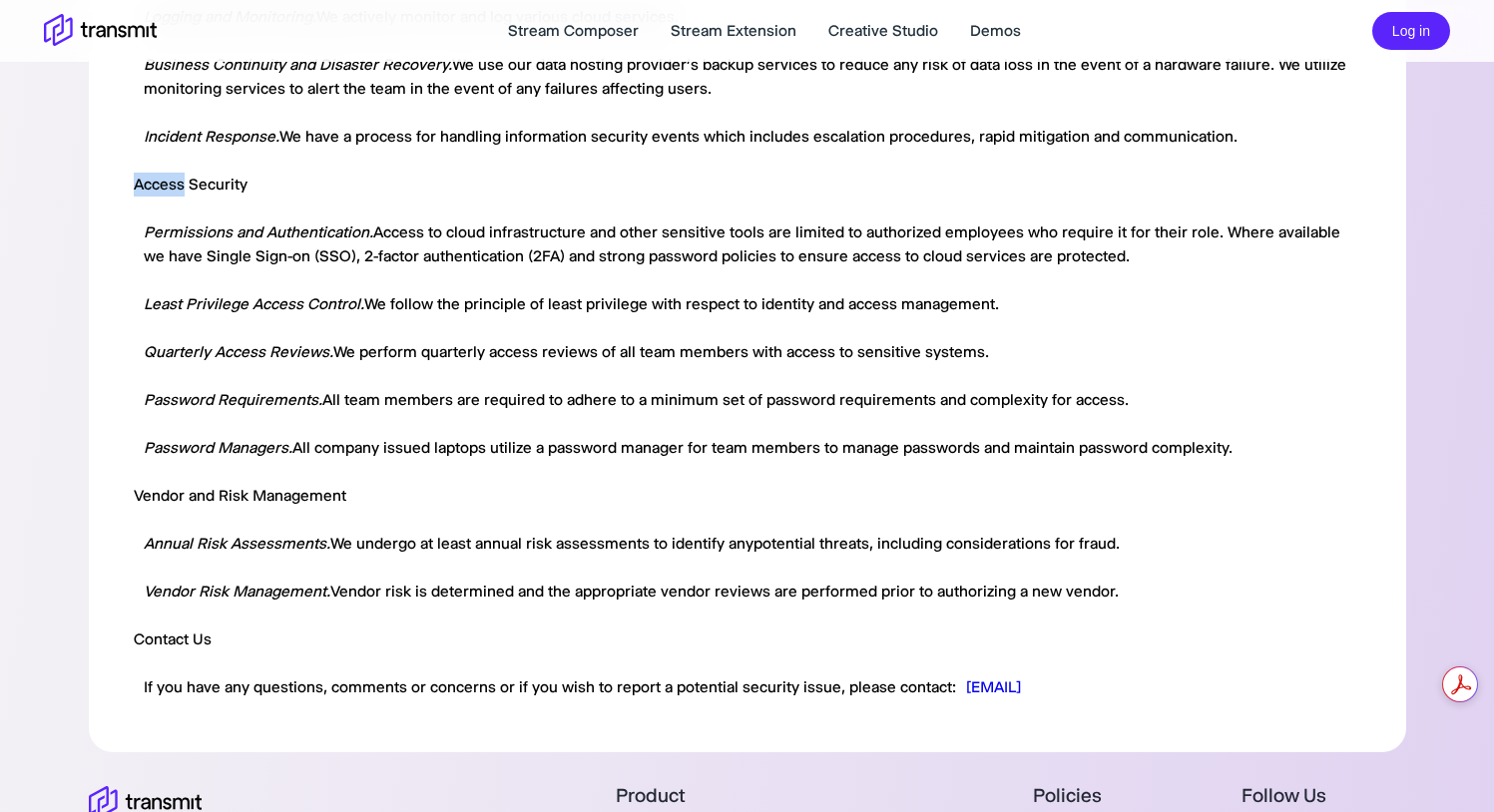 click on "Access Security" at bounding box center (191, 184) 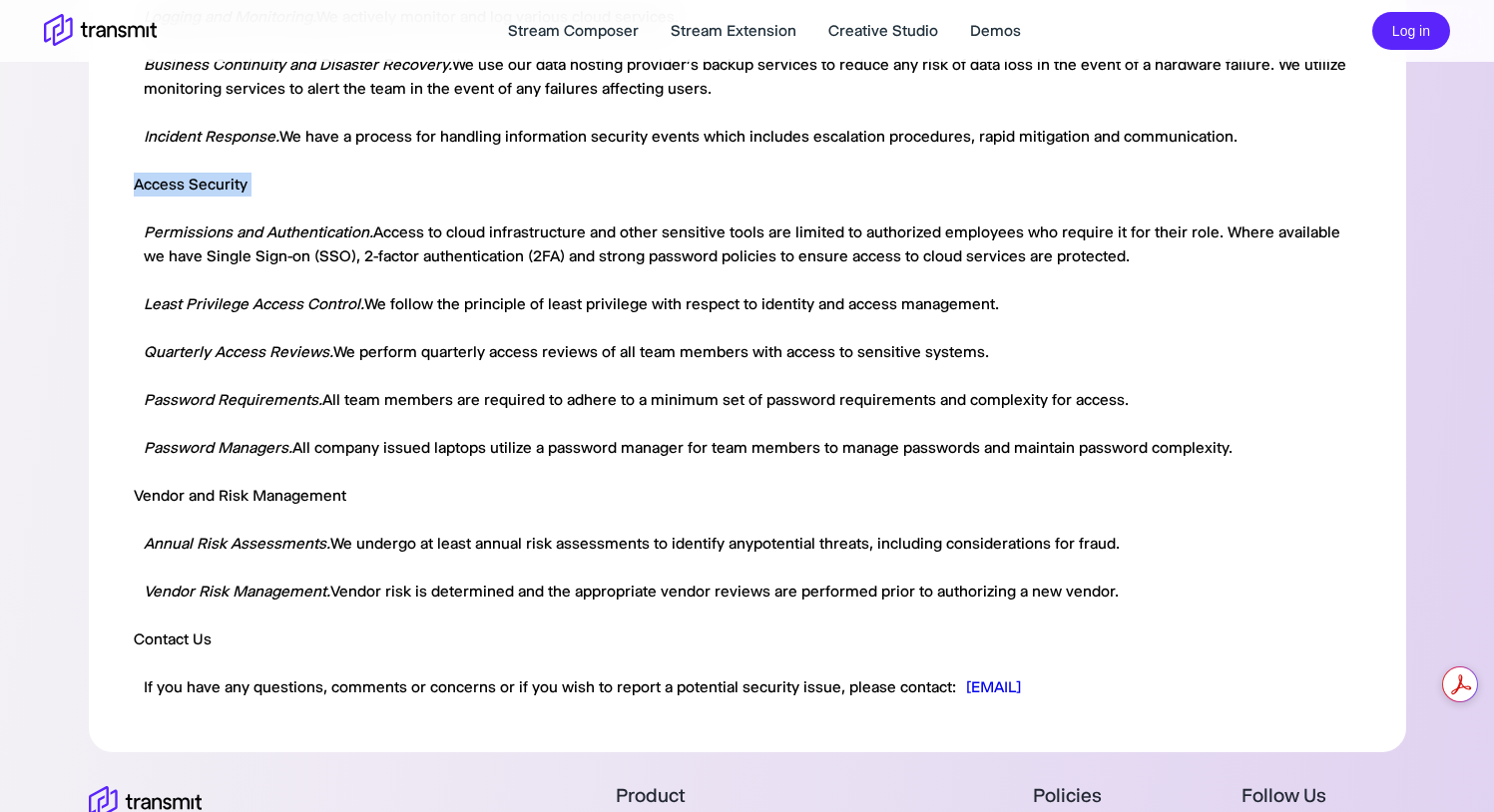 click on "Access Security" at bounding box center (191, 184) 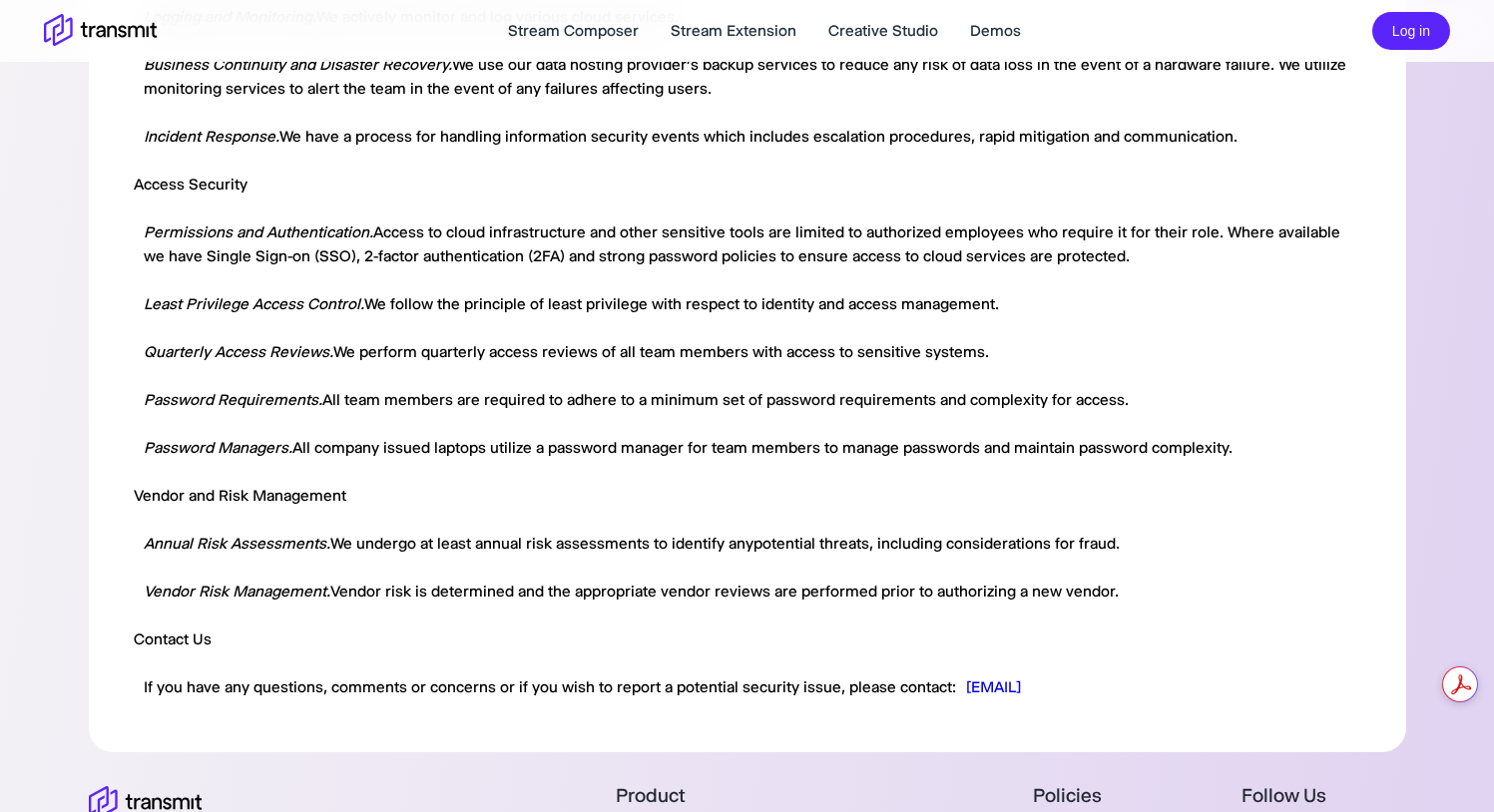 click on "Vendor and Risk Management" at bounding box center (240, 495) 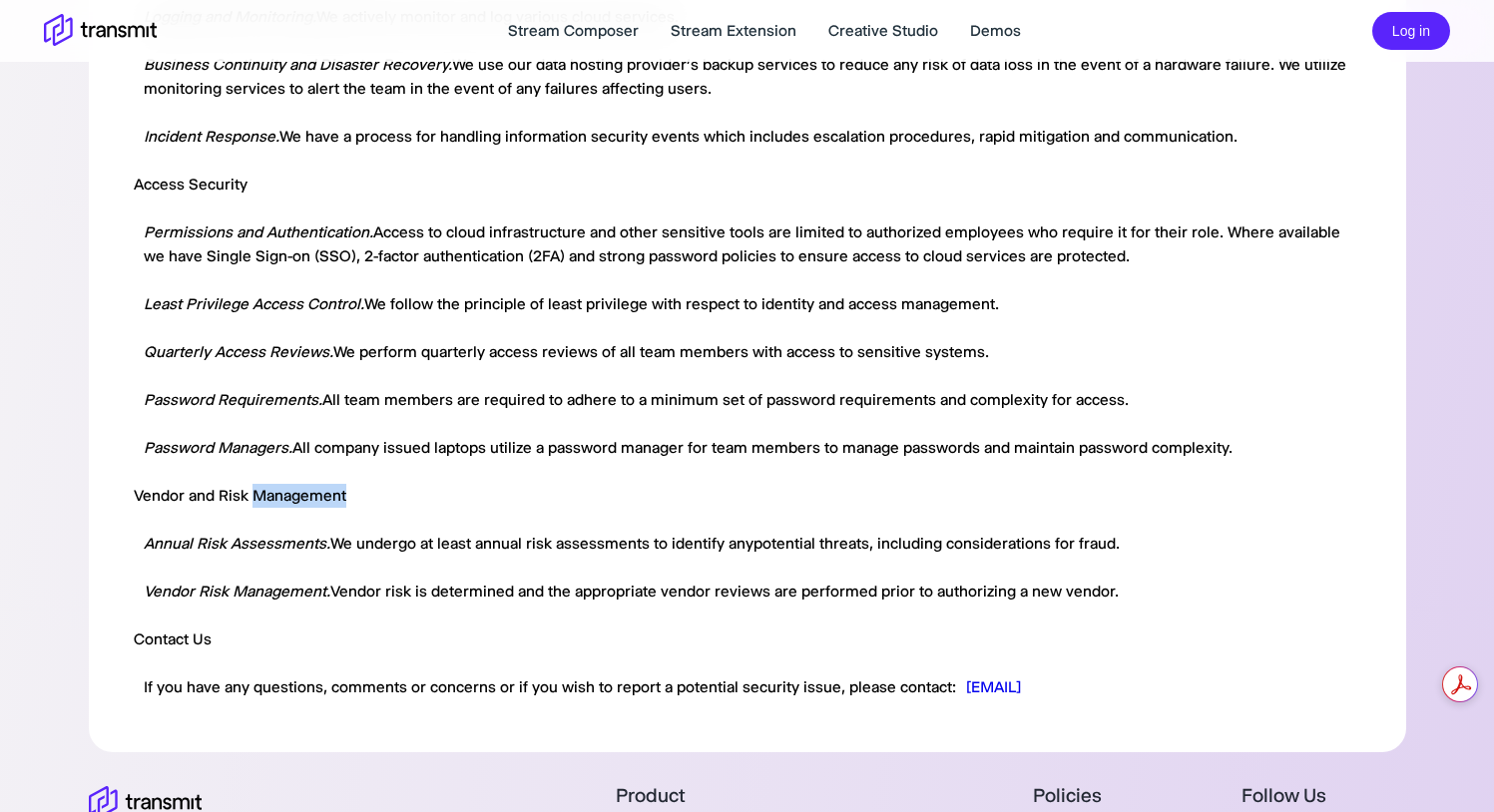 click on "Vendor and Risk Management" at bounding box center [240, 495] 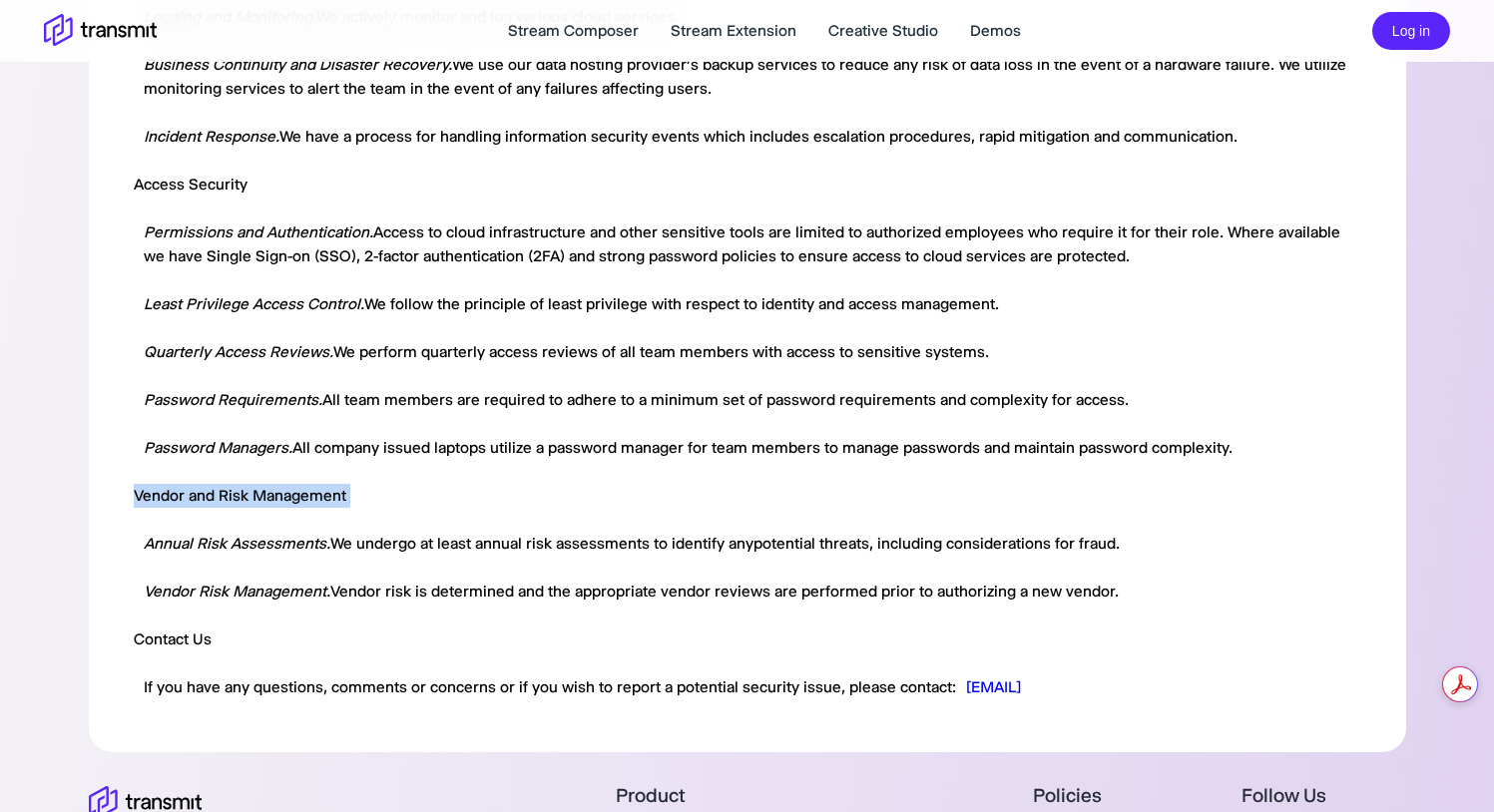click on "Vendor and Risk Management" at bounding box center [240, 495] 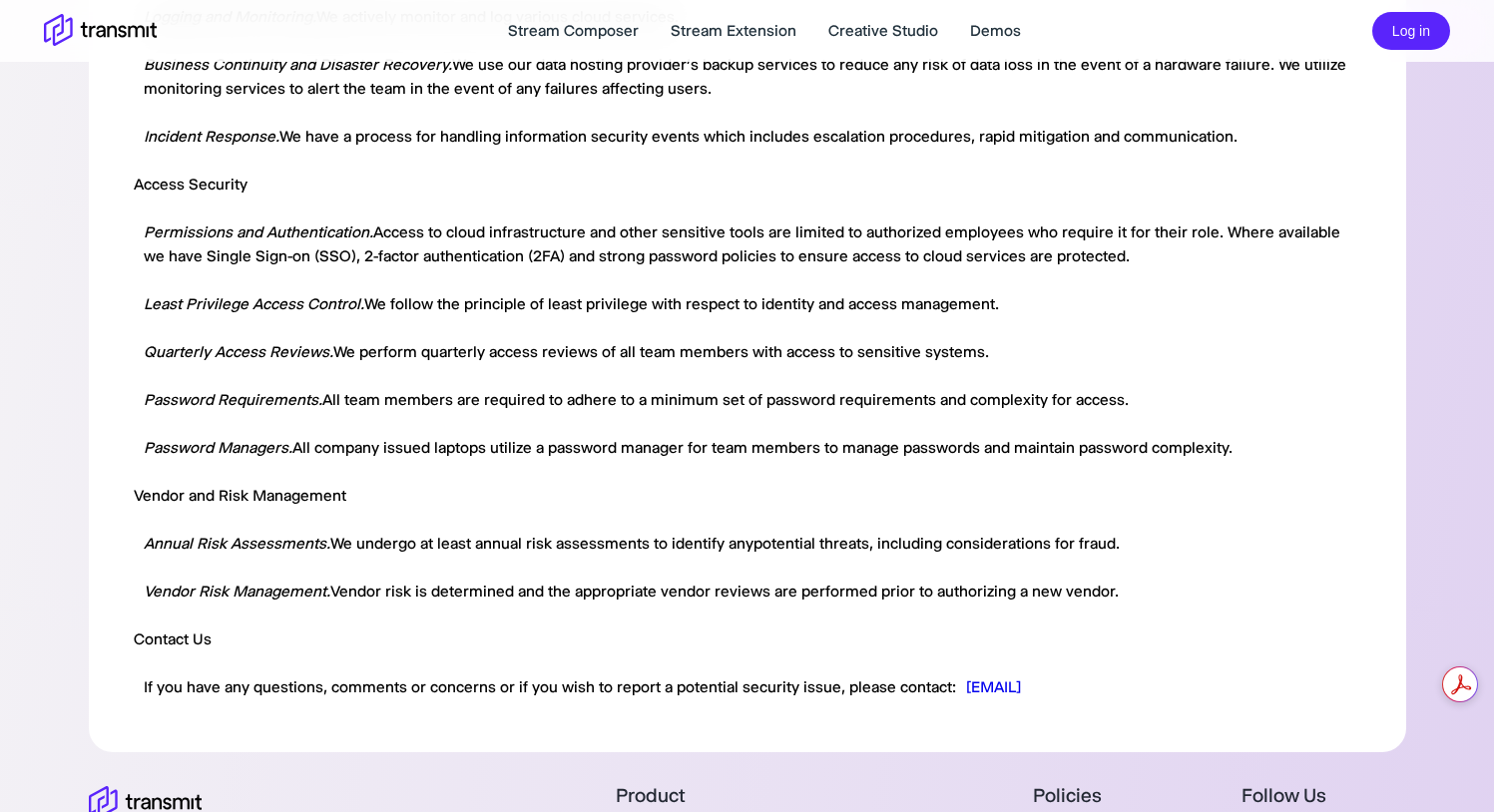 click on "Contact Us" at bounding box center (173, 638) 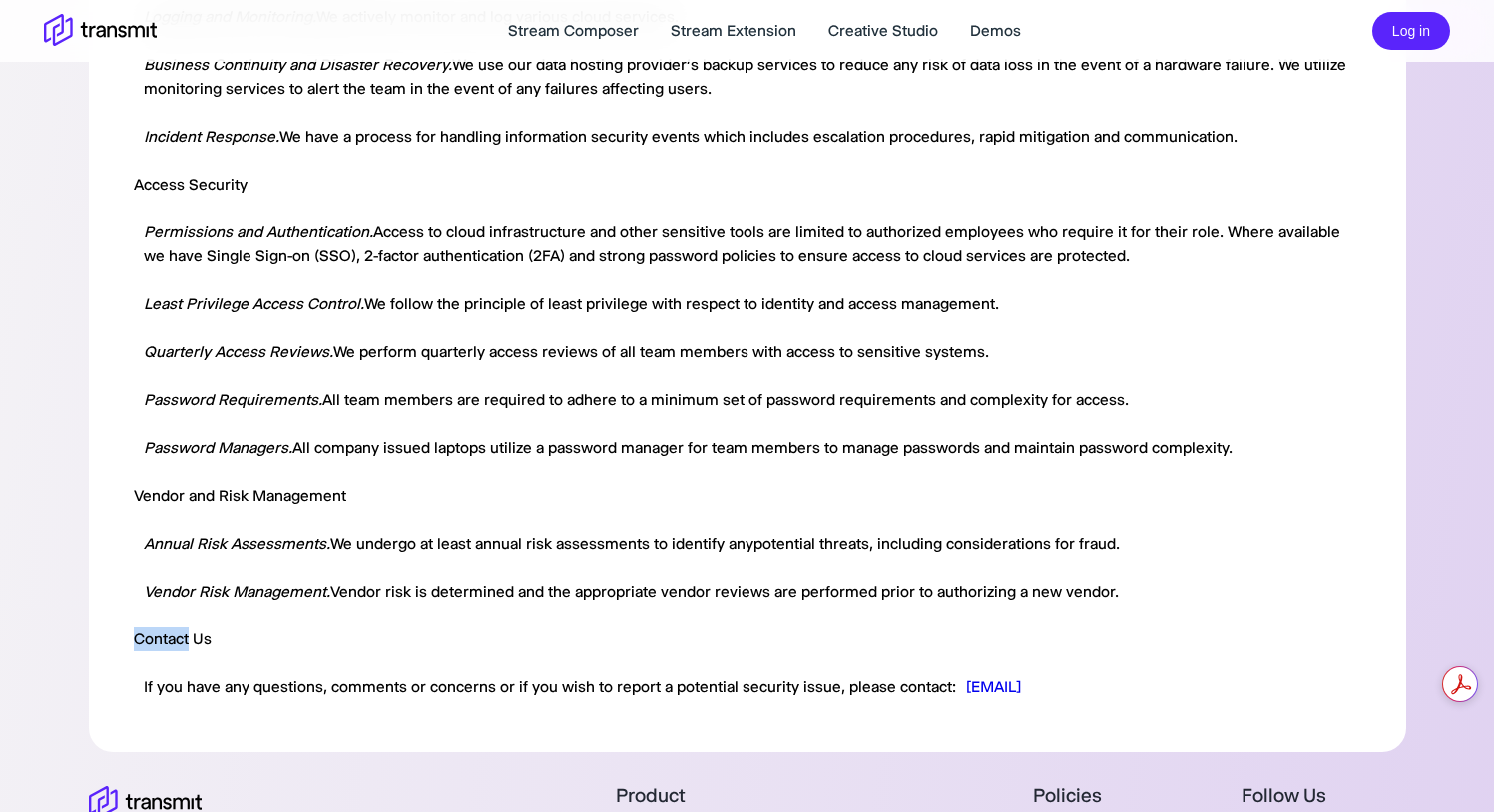 click on "Contact Us" at bounding box center [173, 638] 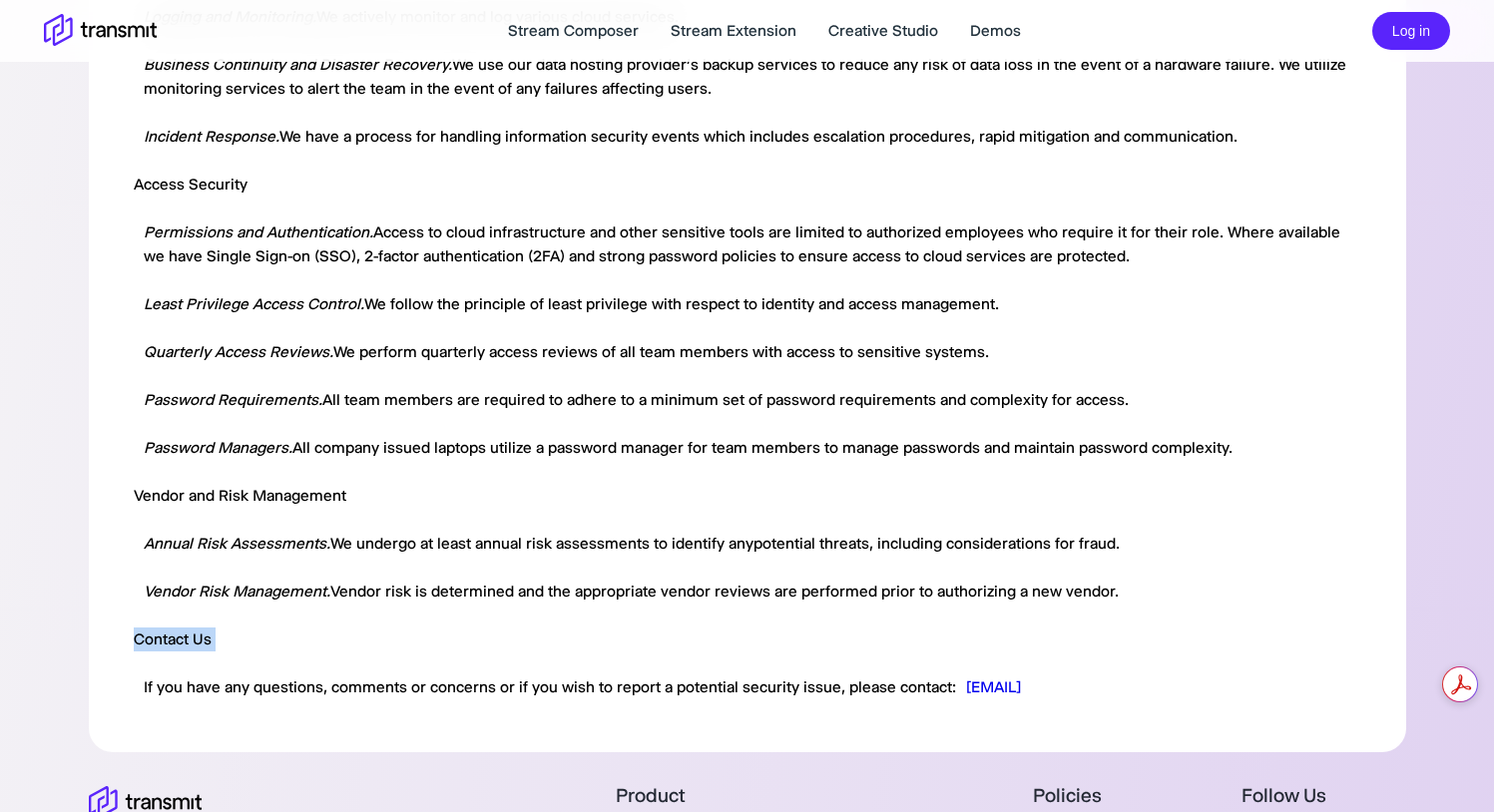 click on "Contact Us" at bounding box center [173, 638] 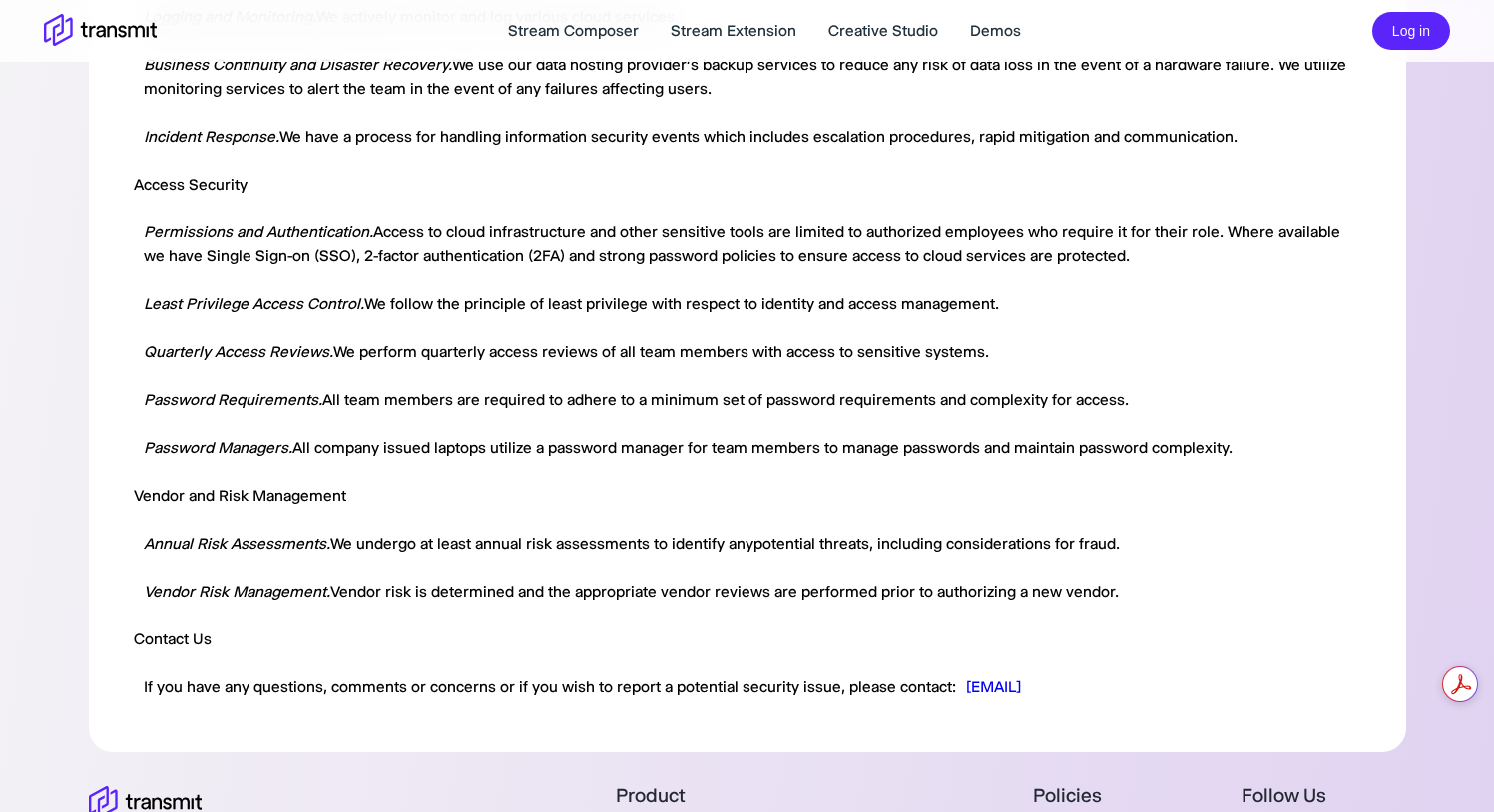 click on "If you have any questions, comments or concerns or if you wish to report a potential security issue, please contact:" at bounding box center [545, 687] 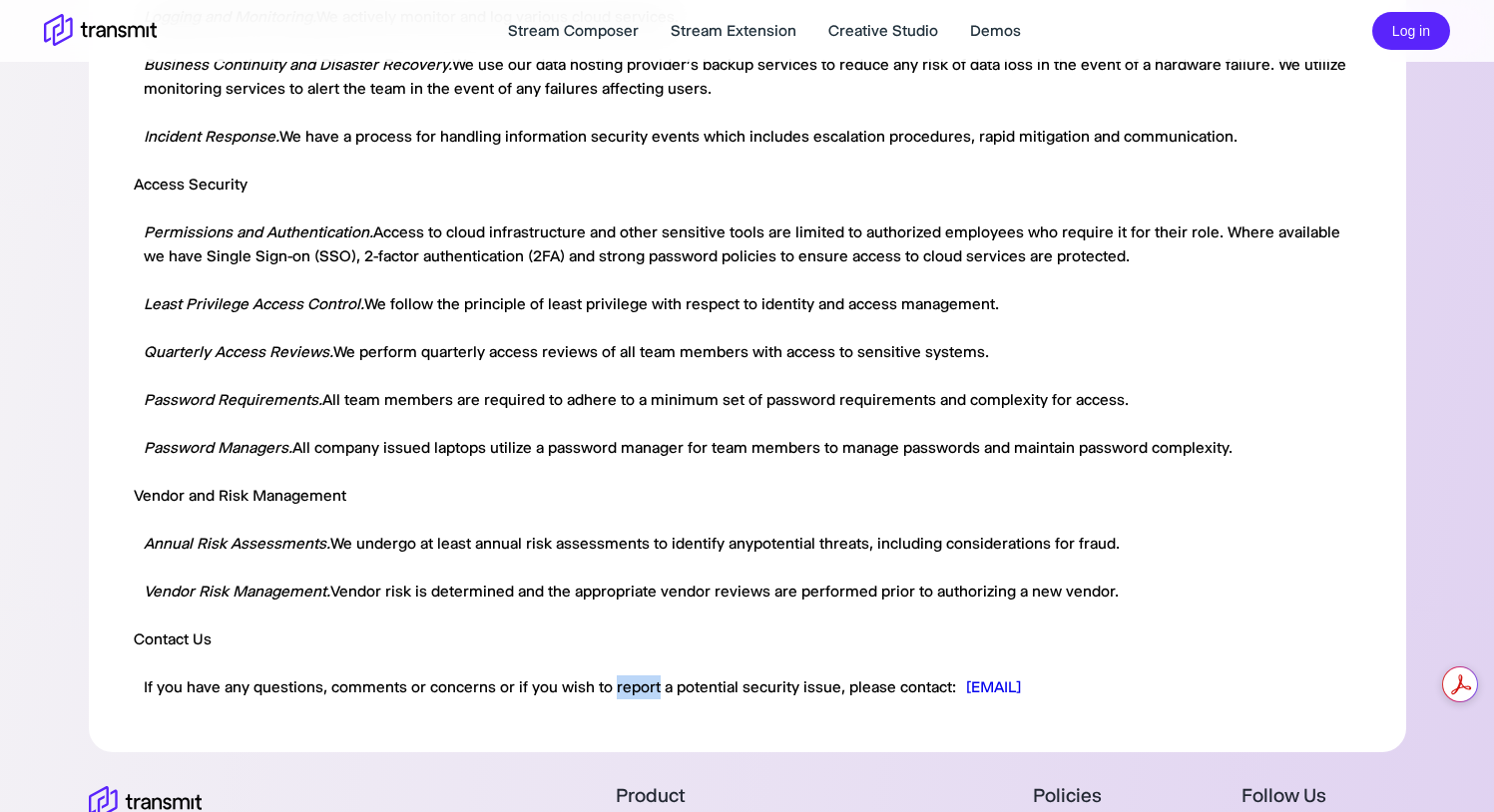 click on "If you have any questions, comments or concerns or if you wish to report a potential security issue, please contact:" at bounding box center (545, 687) 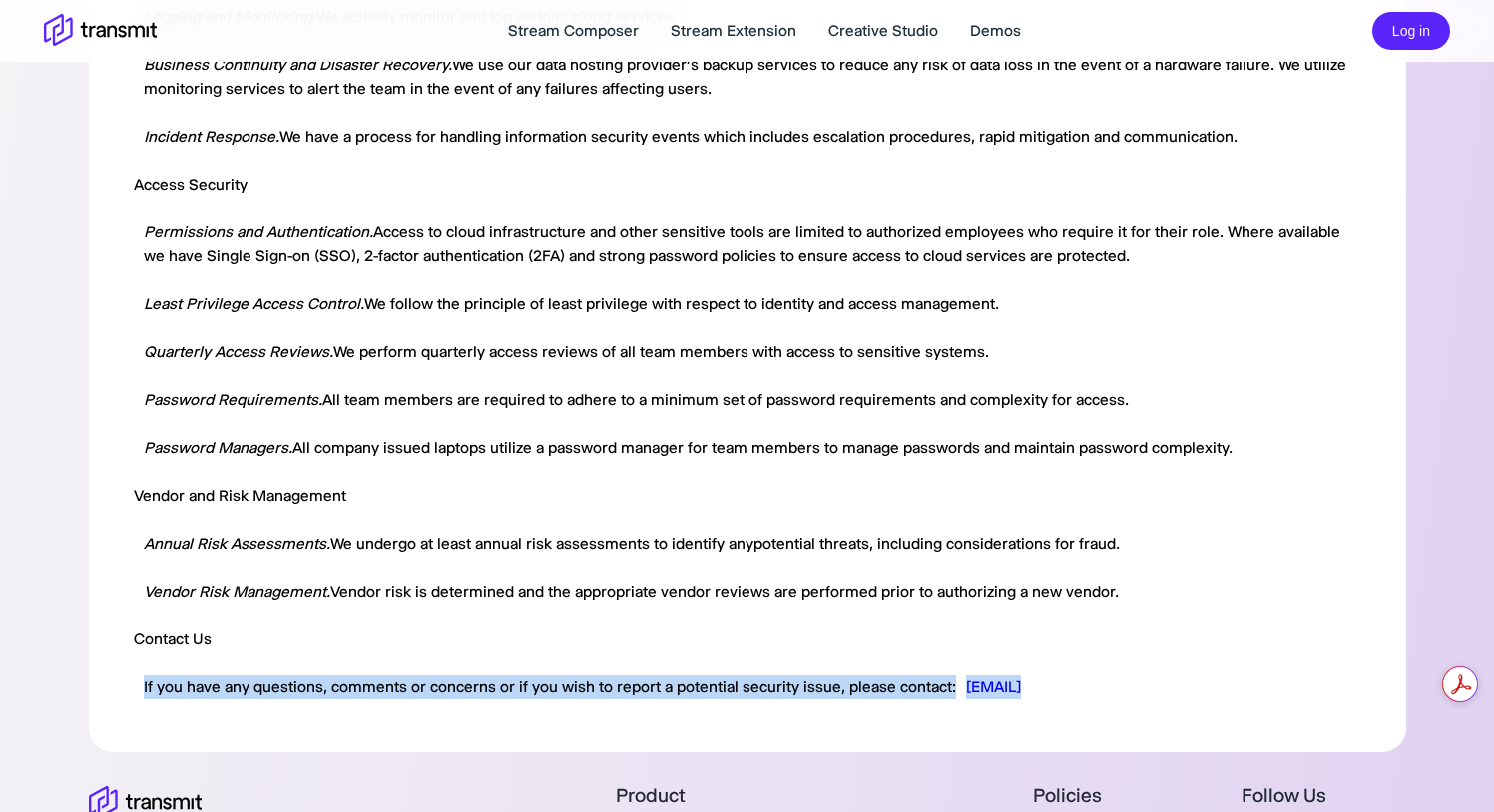 click on "If you have any questions, comments or concerns or if you wish to report a potential security issue, please contact:" at bounding box center (545, 687) 